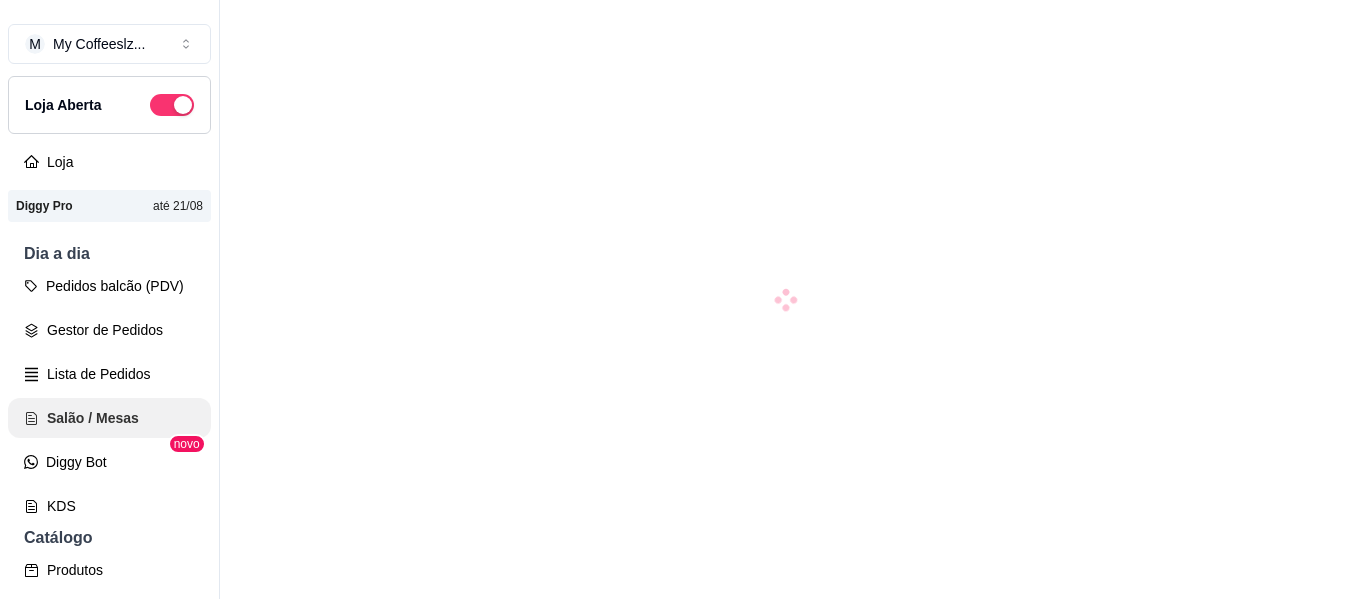 scroll, scrollTop: 0, scrollLeft: 0, axis: both 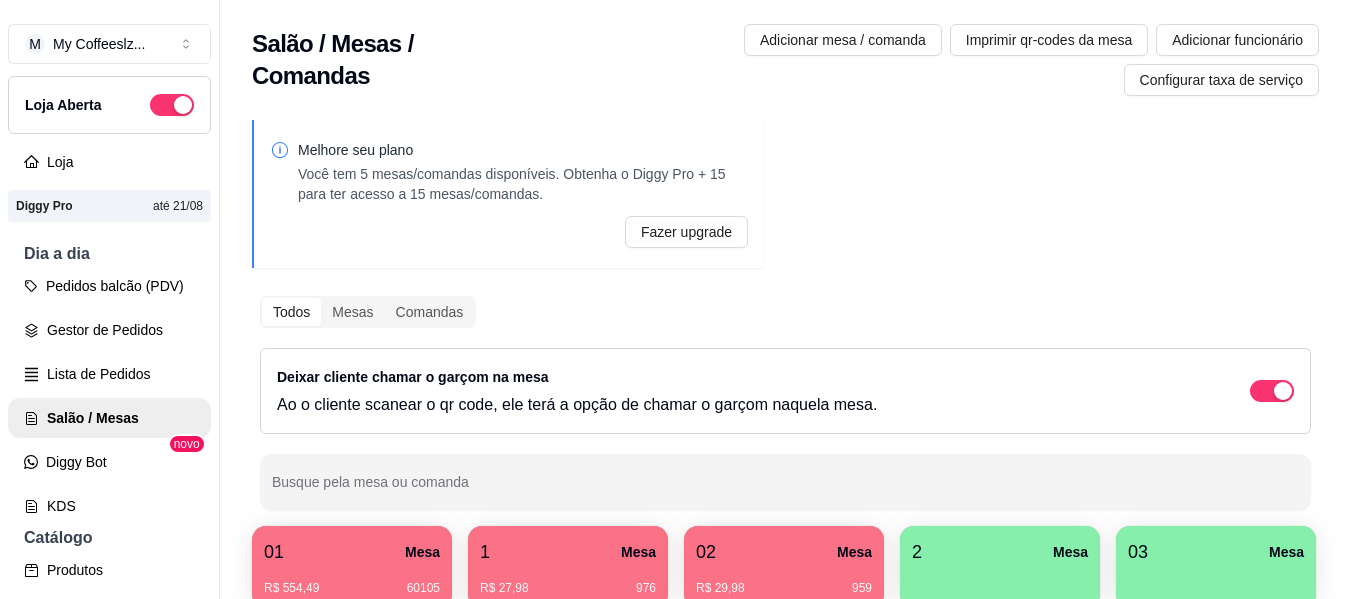 click on "Deixar cliente chamar o garçom na mesa Ao o cliente scanear o qr code, ele terá a opção de chamar o garçom naquela mesa." at bounding box center (577, 391) 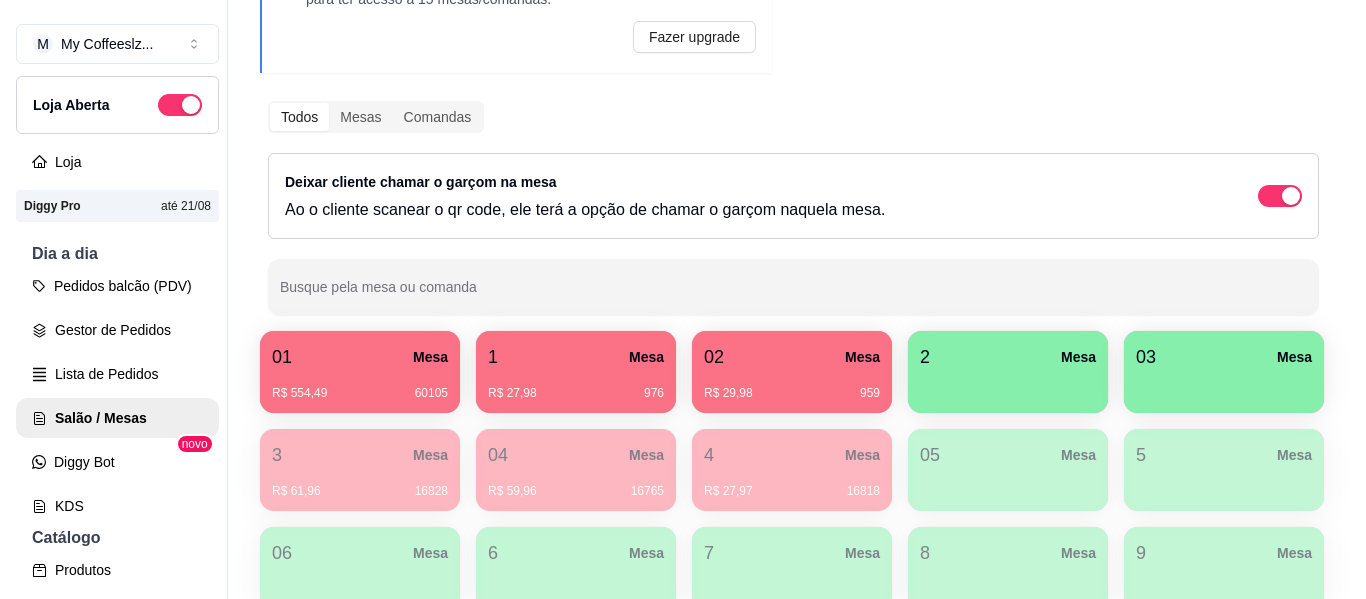 scroll, scrollTop: 200, scrollLeft: 0, axis: vertical 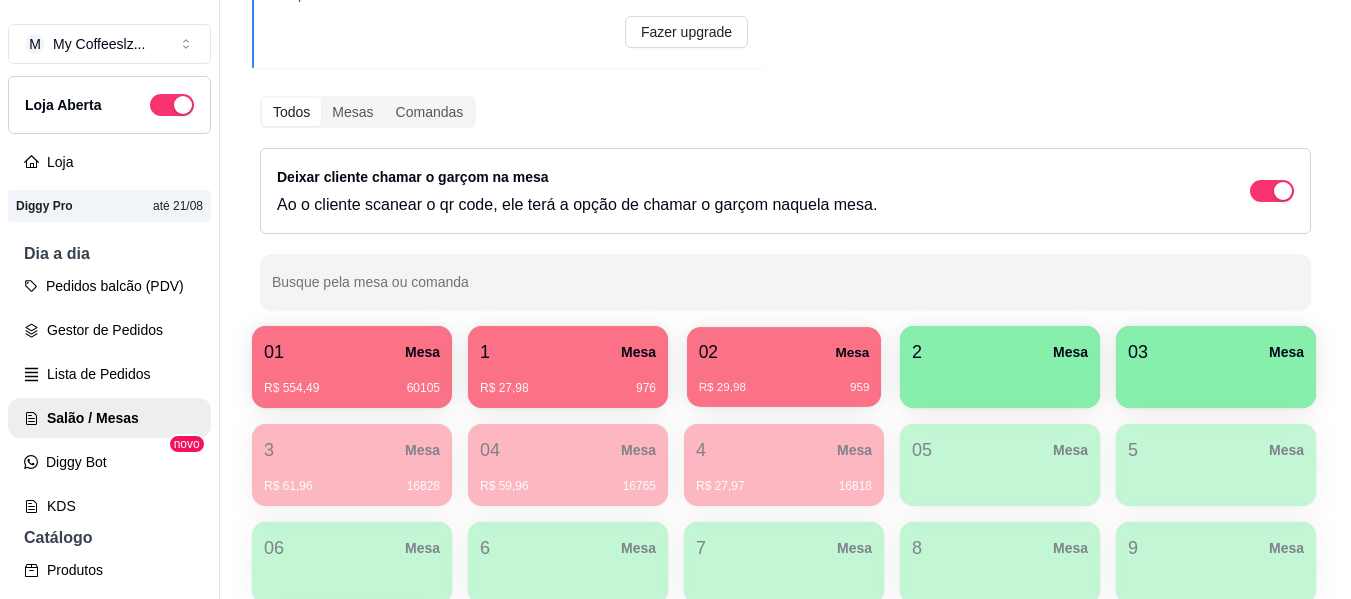 click on "R$ 29,98 [NUM]" at bounding box center (784, 380) 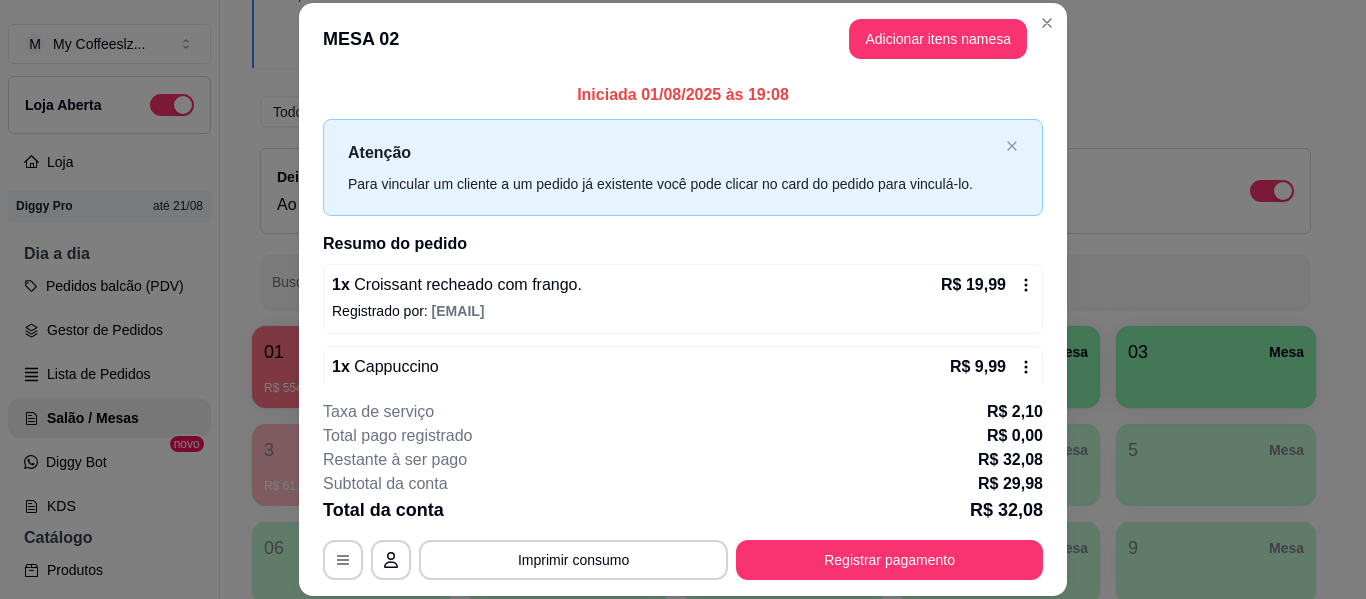 scroll, scrollTop: 40, scrollLeft: 0, axis: vertical 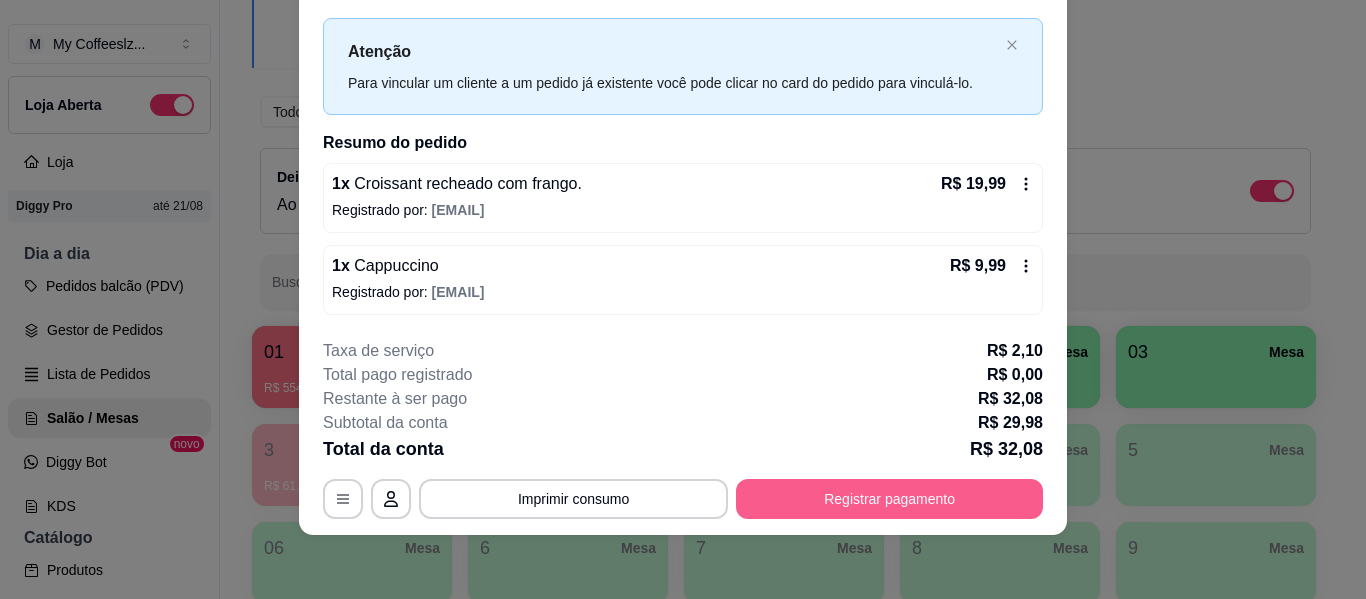 click on "Registrar pagamento" at bounding box center [889, 499] 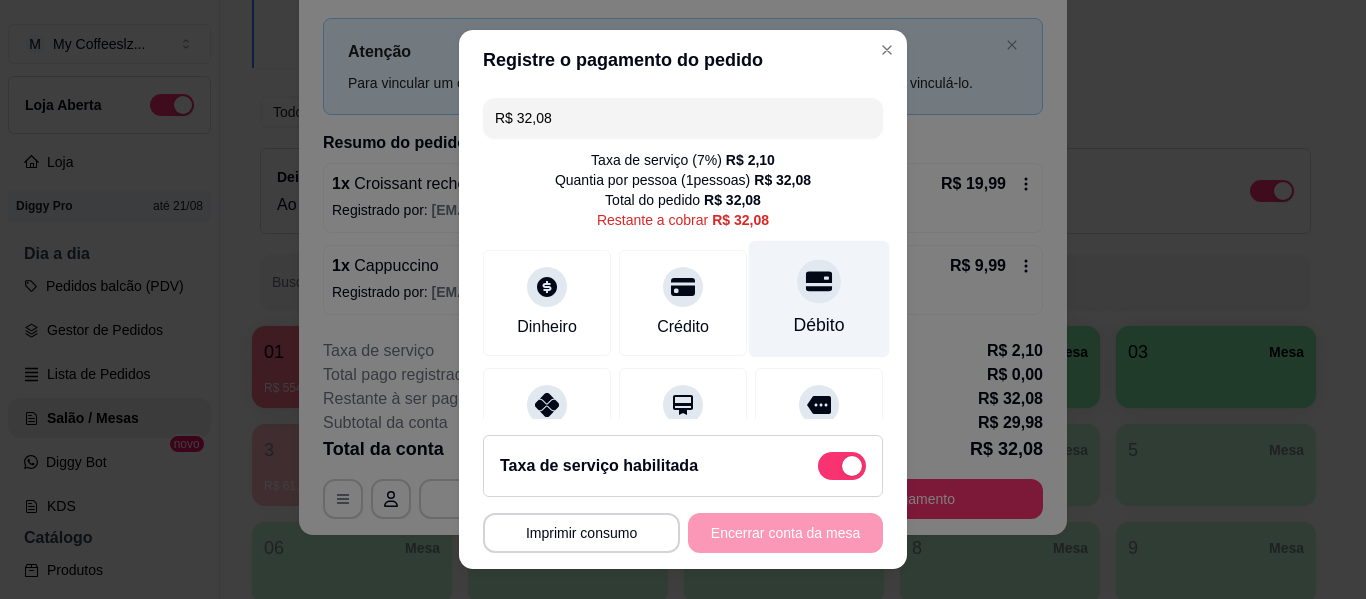 click on "Débito" at bounding box center [819, 325] 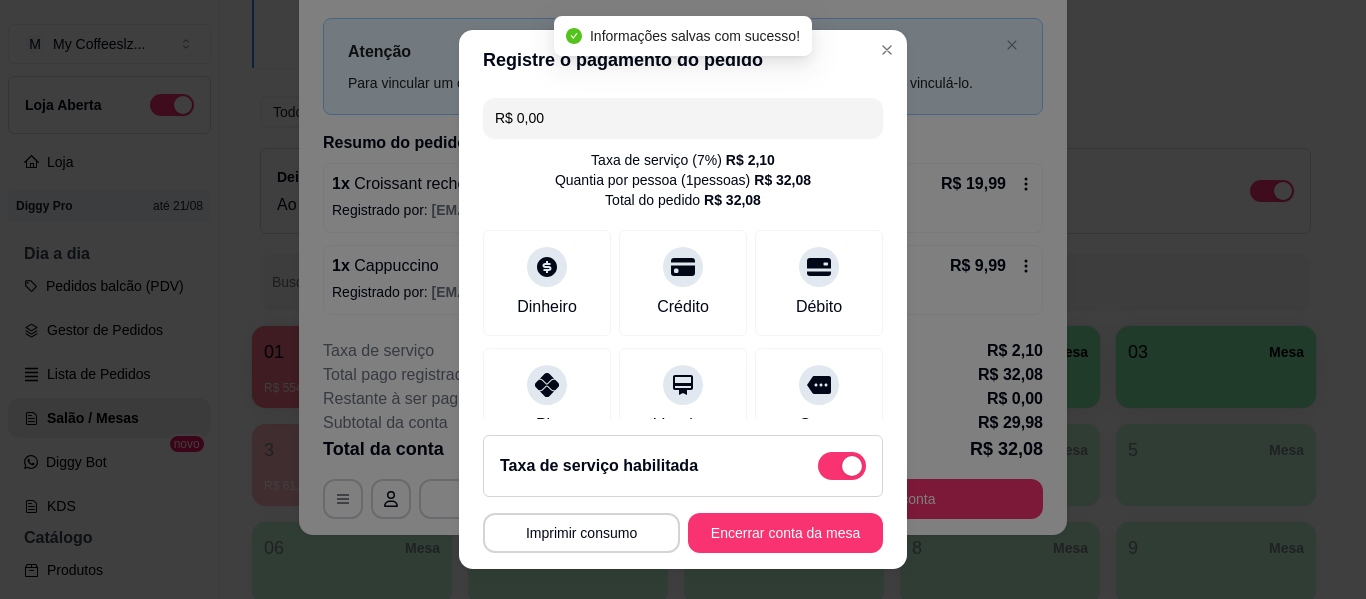 type on "R$ 0,00" 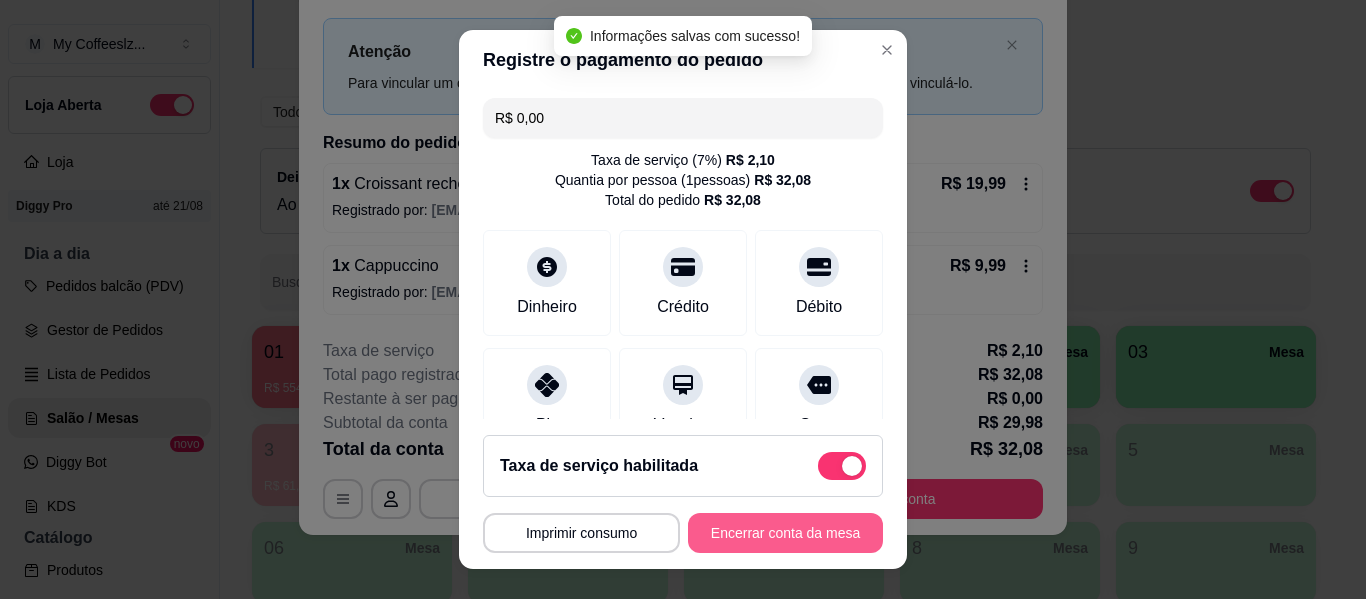 click on "Encerrar conta da mesa" at bounding box center [785, 533] 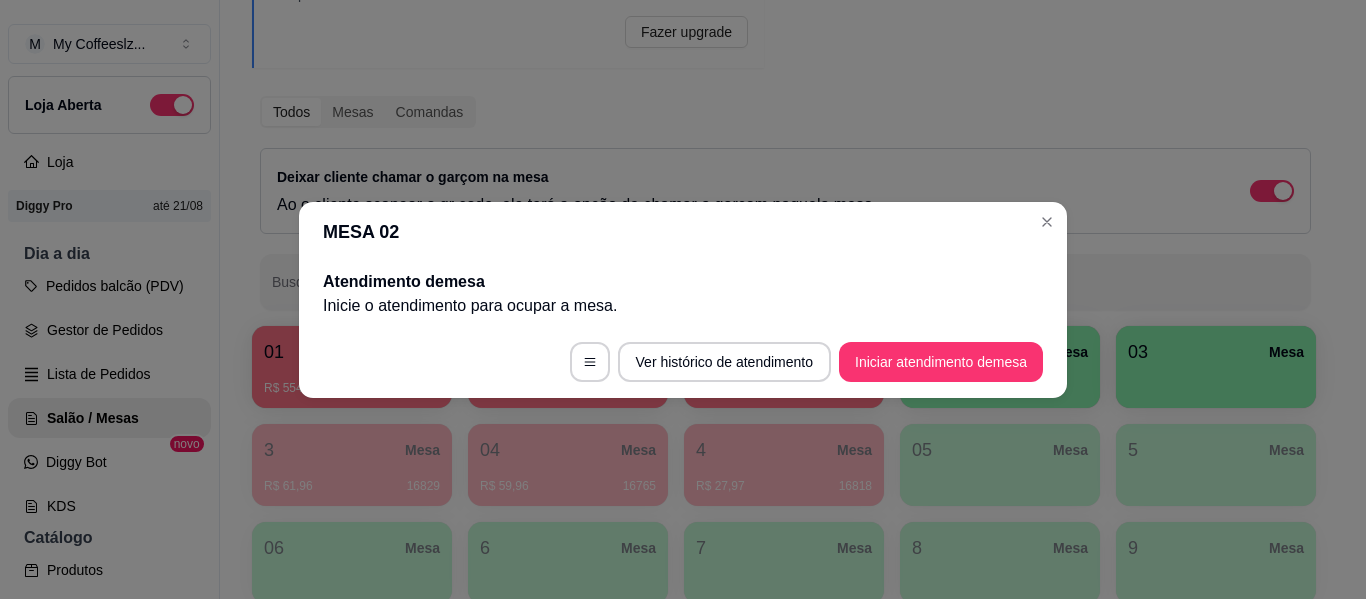 scroll, scrollTop: 0, scrollLeft: 0, axis: both 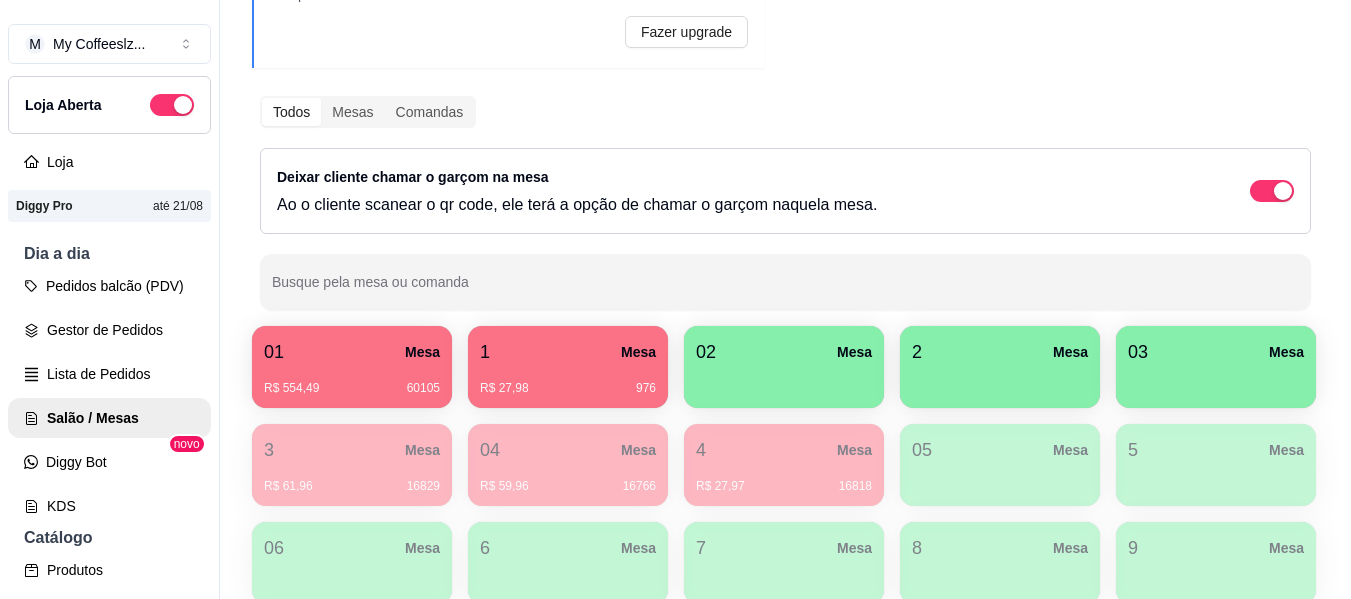 click on "Mesa" at bounding box center (638, 352) 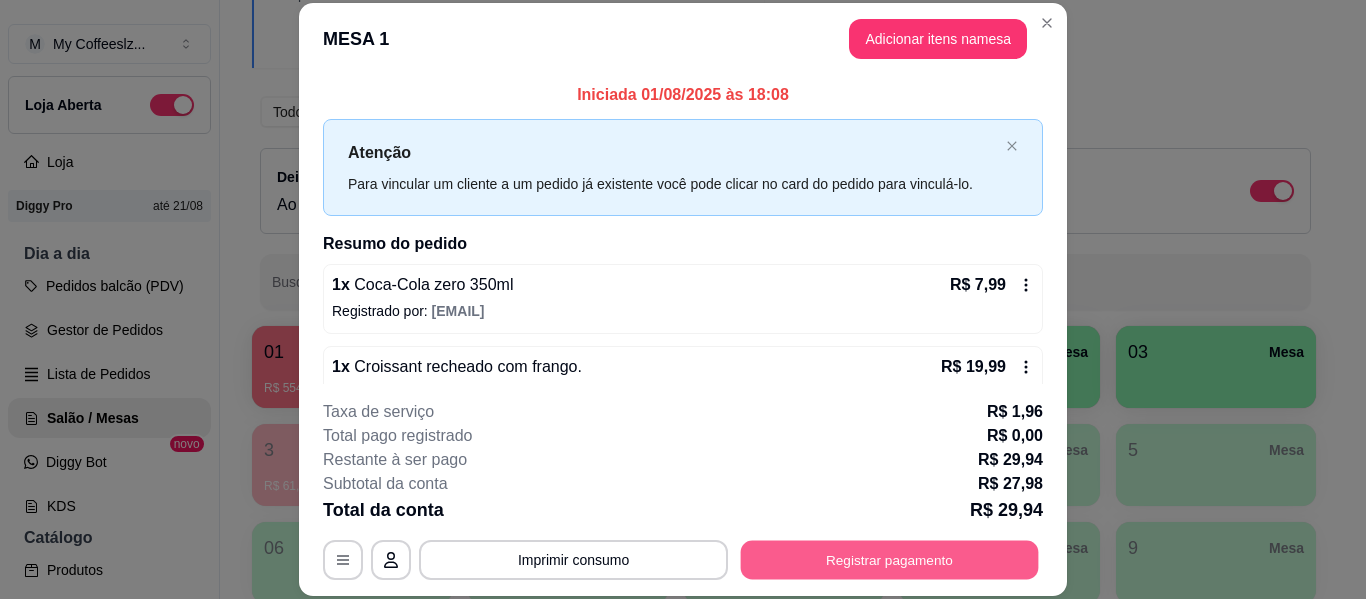 click on "Registrar pagamento" at bounding box center (890, 560) 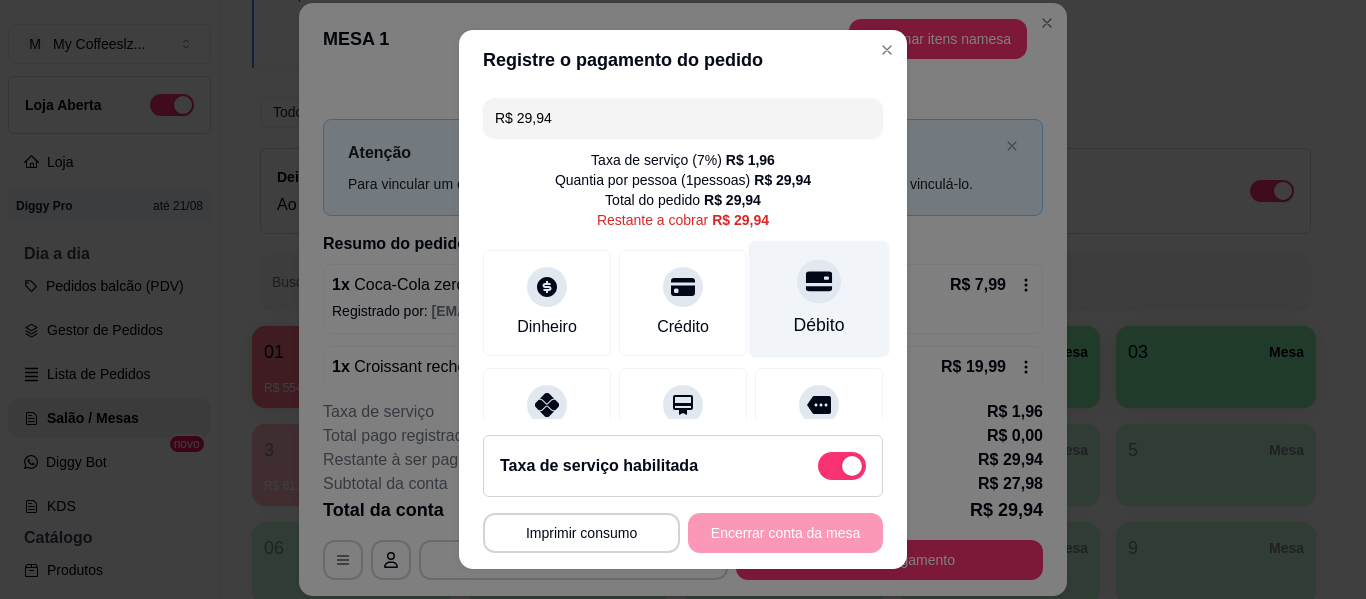 click at bounding box center [819, 281] 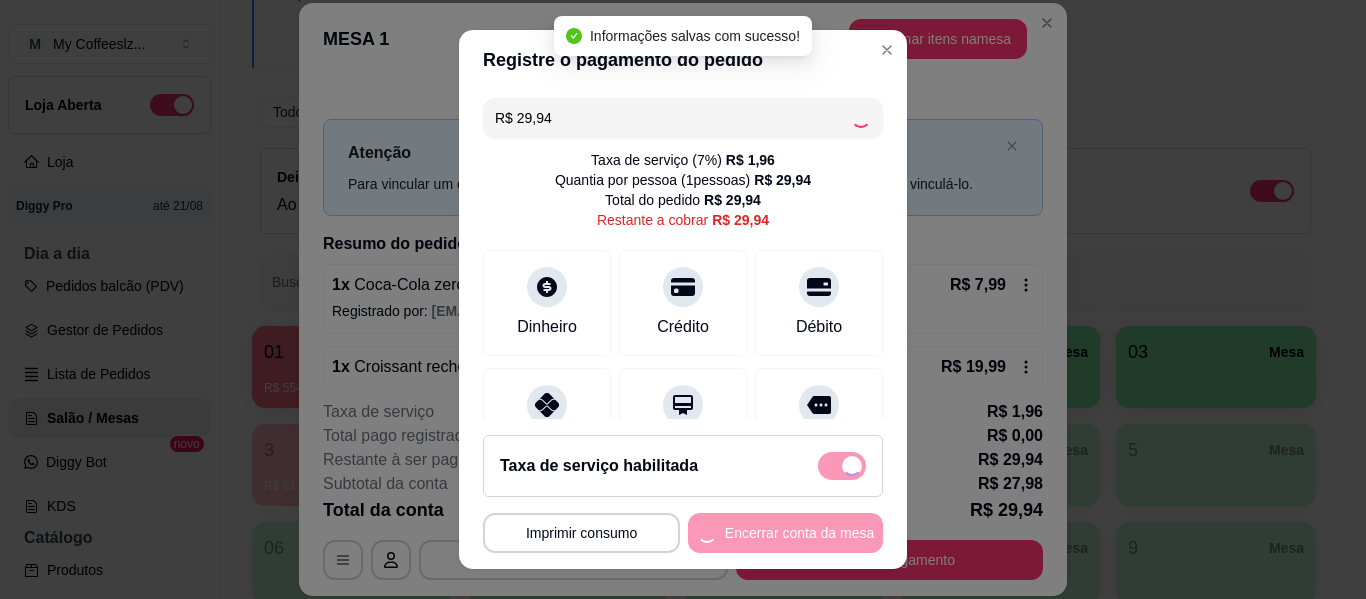 type on "R$ 0,00" 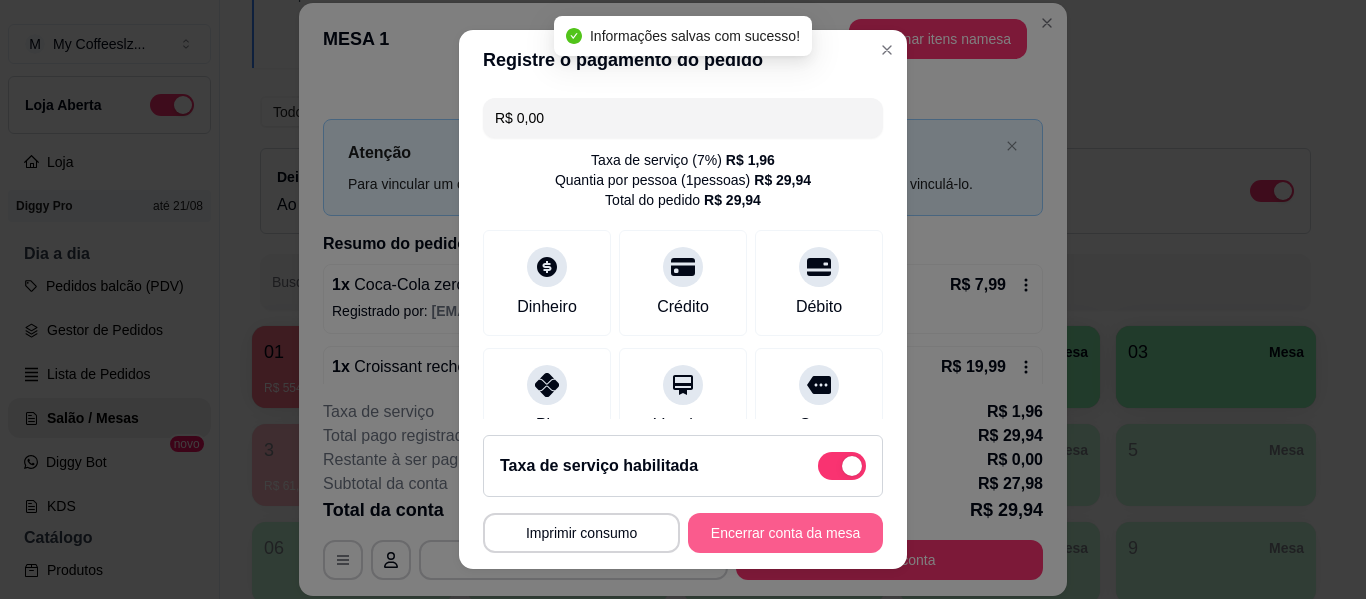 click on "Encerrar conta da mesa" at bounding box center [785, 533] 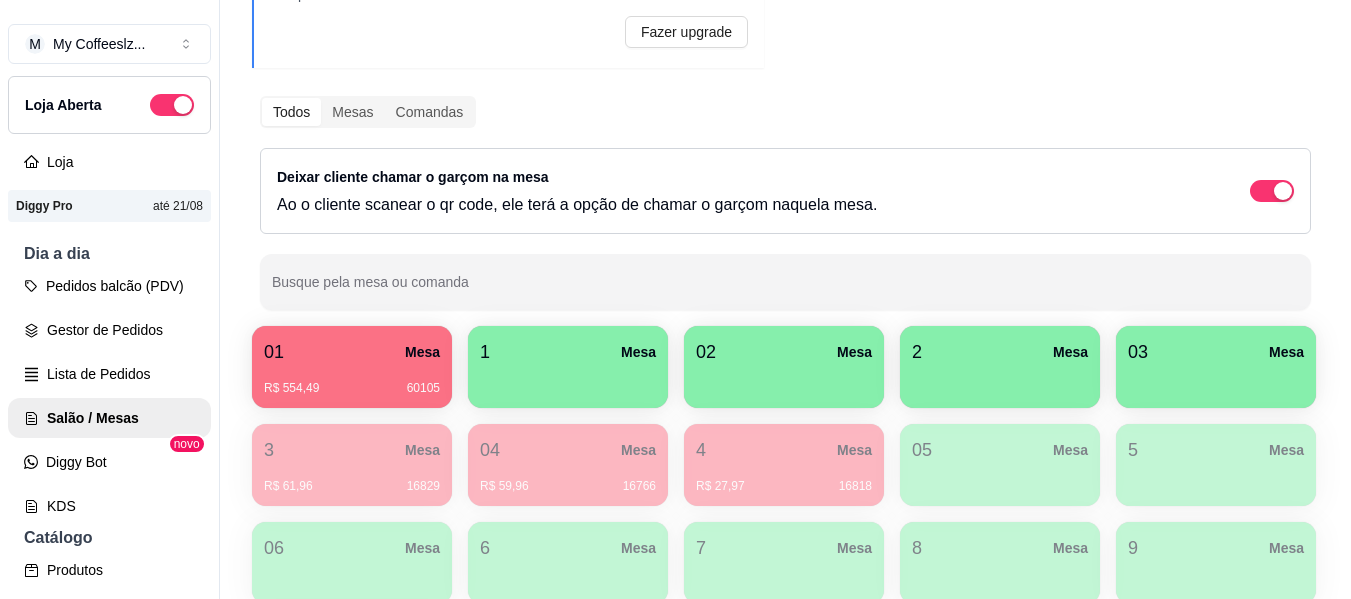 click on "1 Mesa" at bounding box center (568, 352) 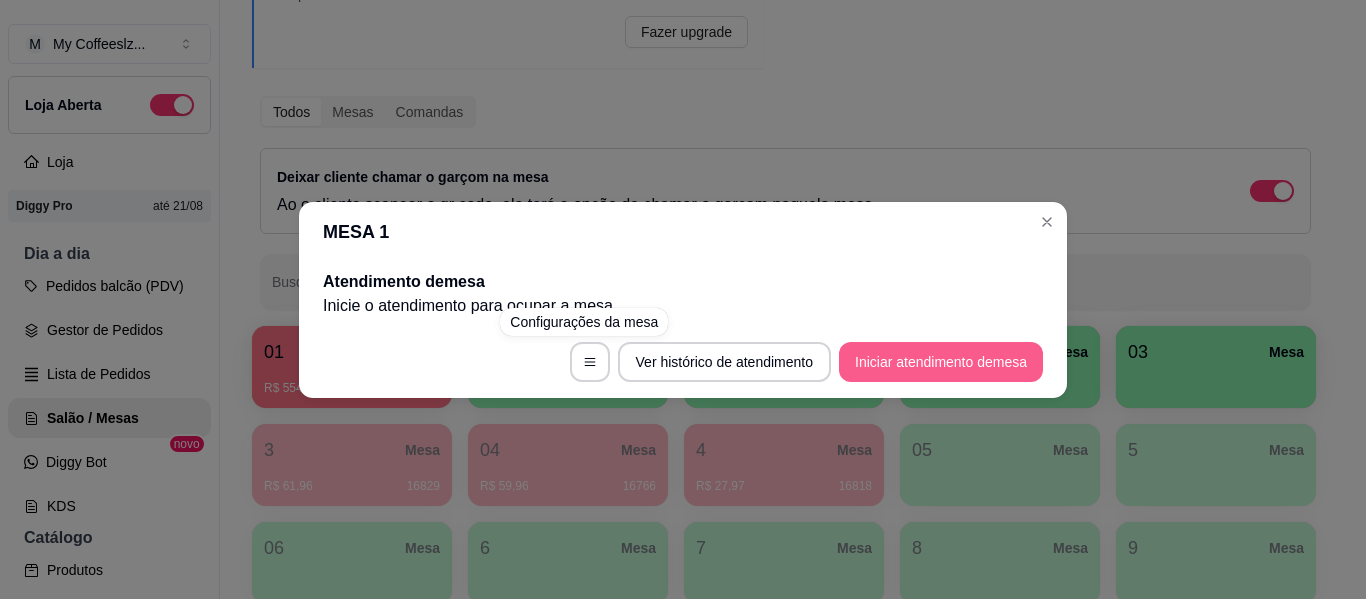 click on "Iniciar atendimento de  mesa" at bounding box center (941, 362) 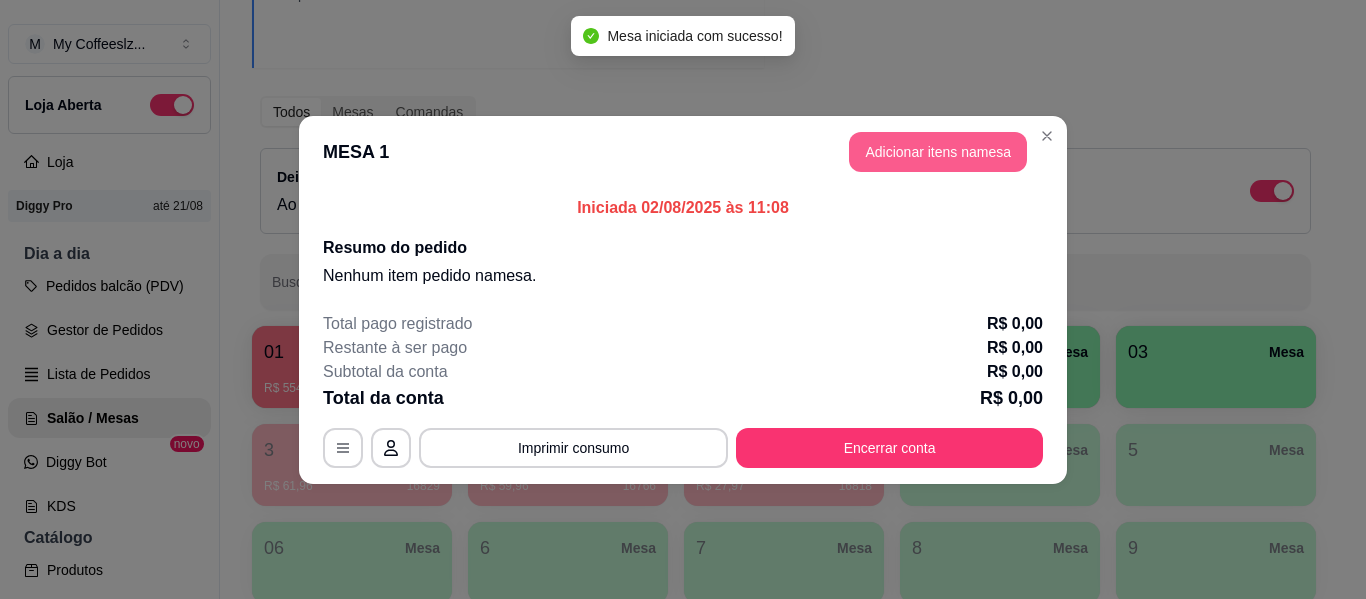 click on "Adicionar itens na  mesa" at bounding box center (938, 152) 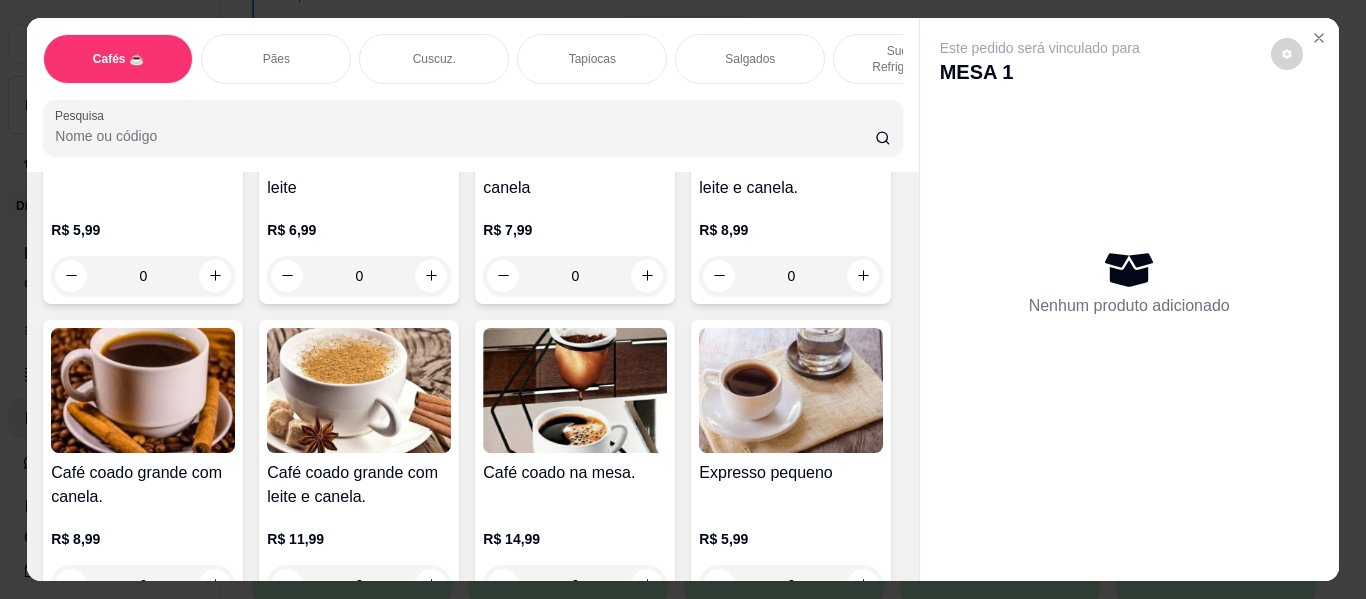 scroll, scrollTop: 400, scrollLeft: 0, axis: vertical 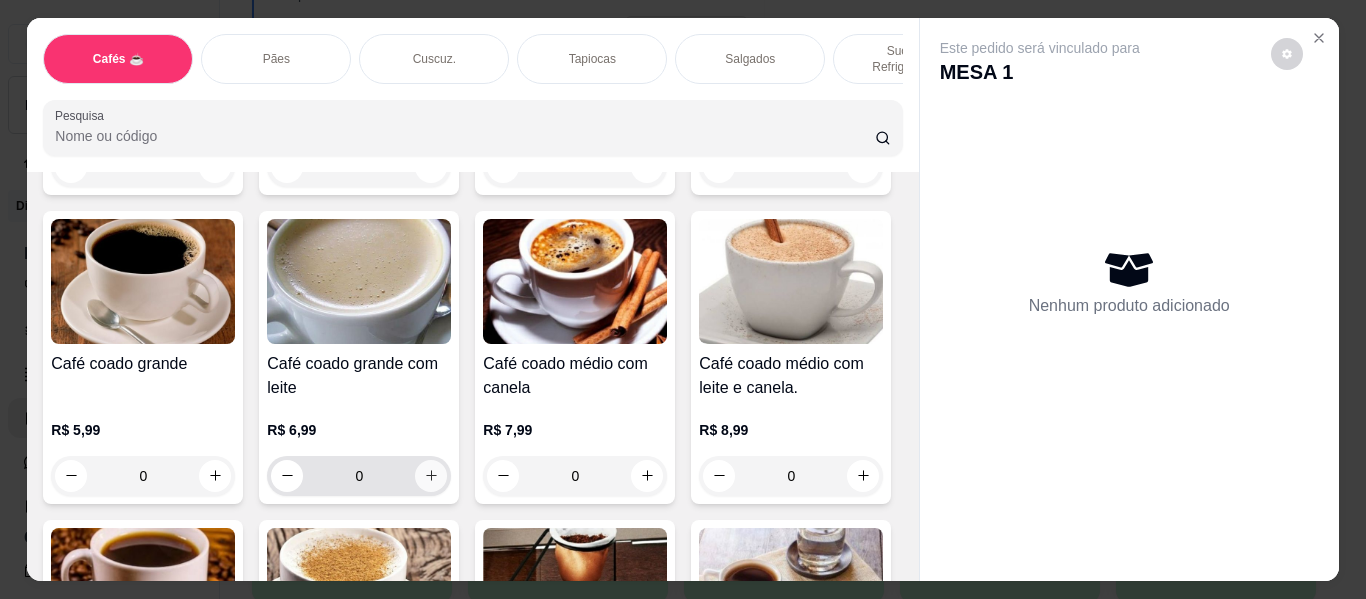 click 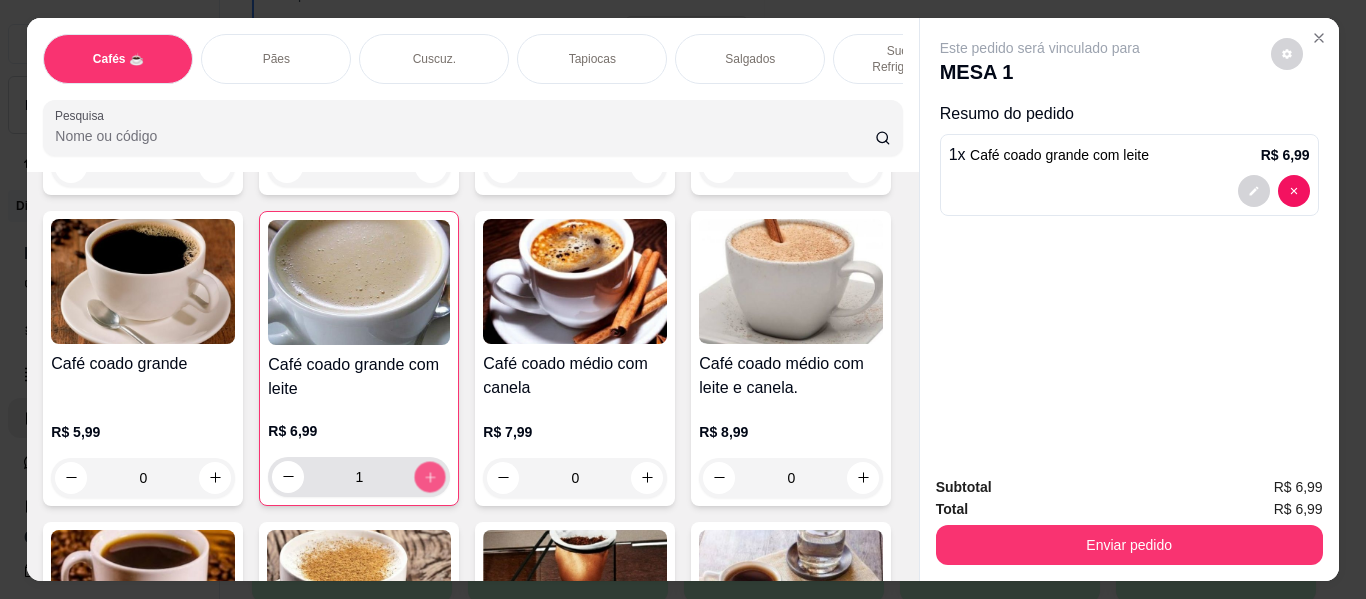click 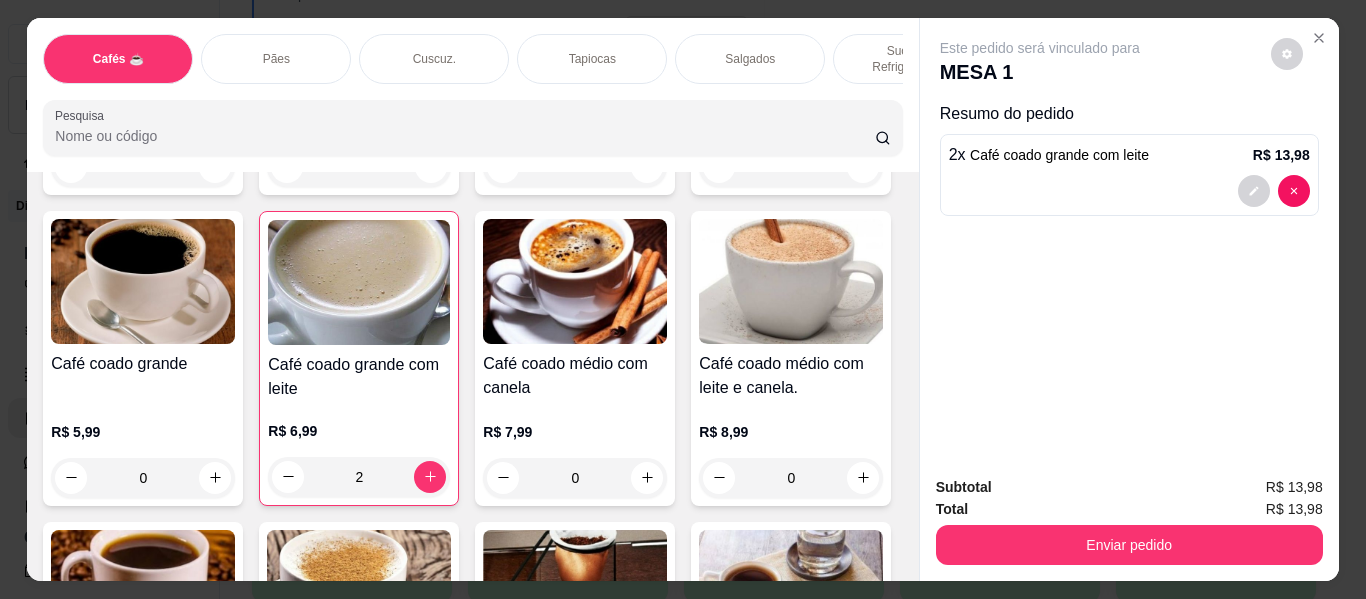 scroll, scrollTop: 54, scrollLeft: 0, axis: vertical 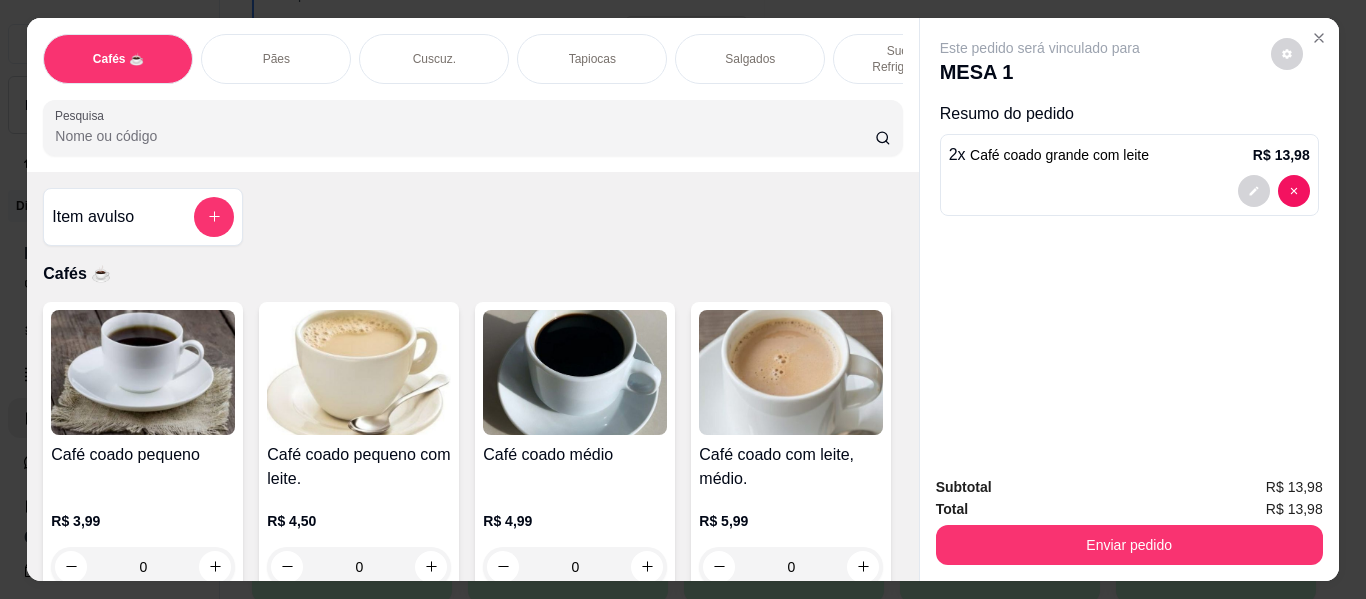 click on "Cuscuz." at bounding box center [434, 59] 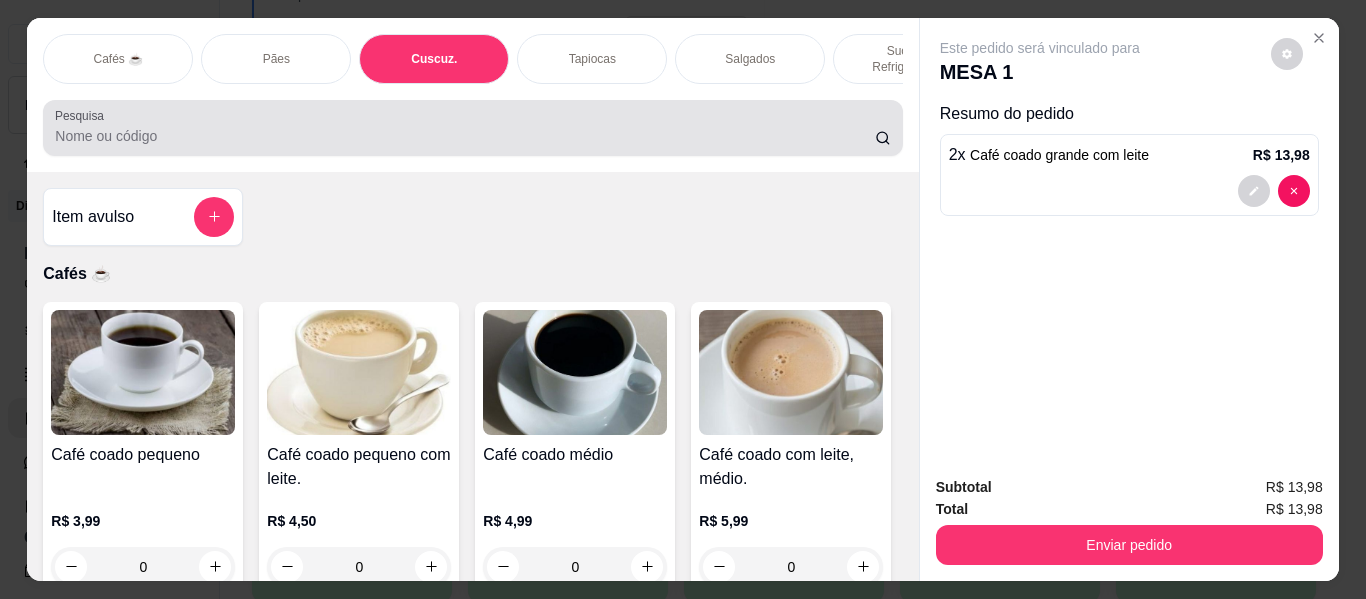 scroll, scrollTop: 5068, scrollLeft: 0, axis: vertical 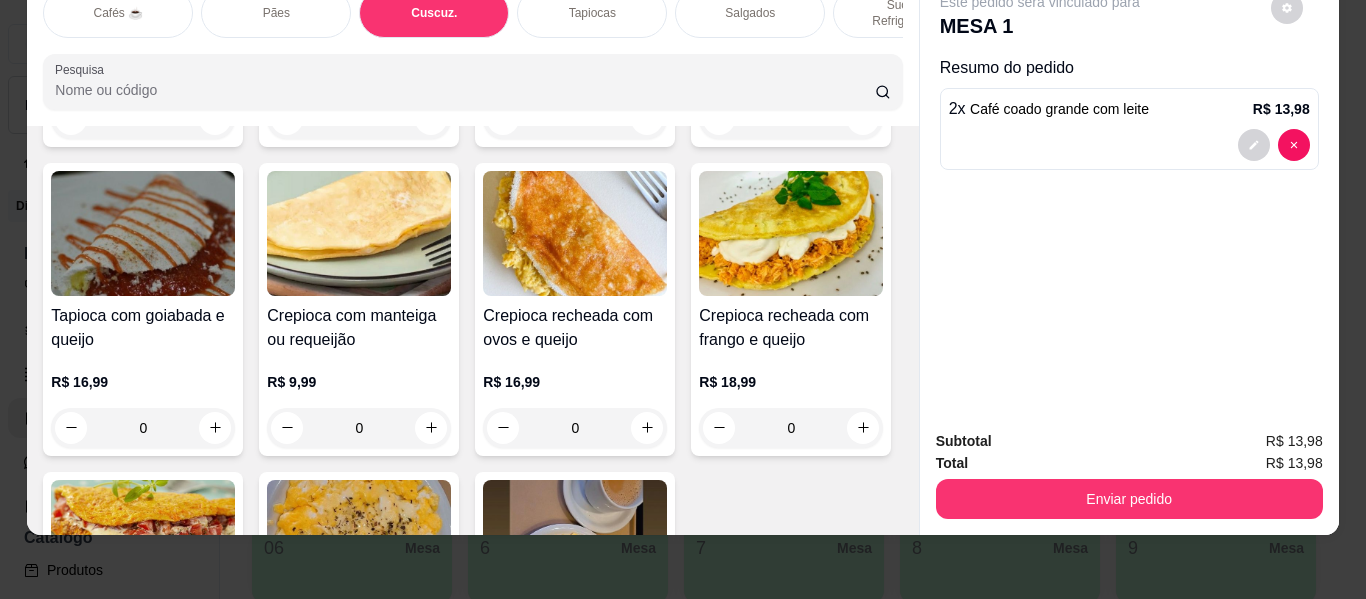 click 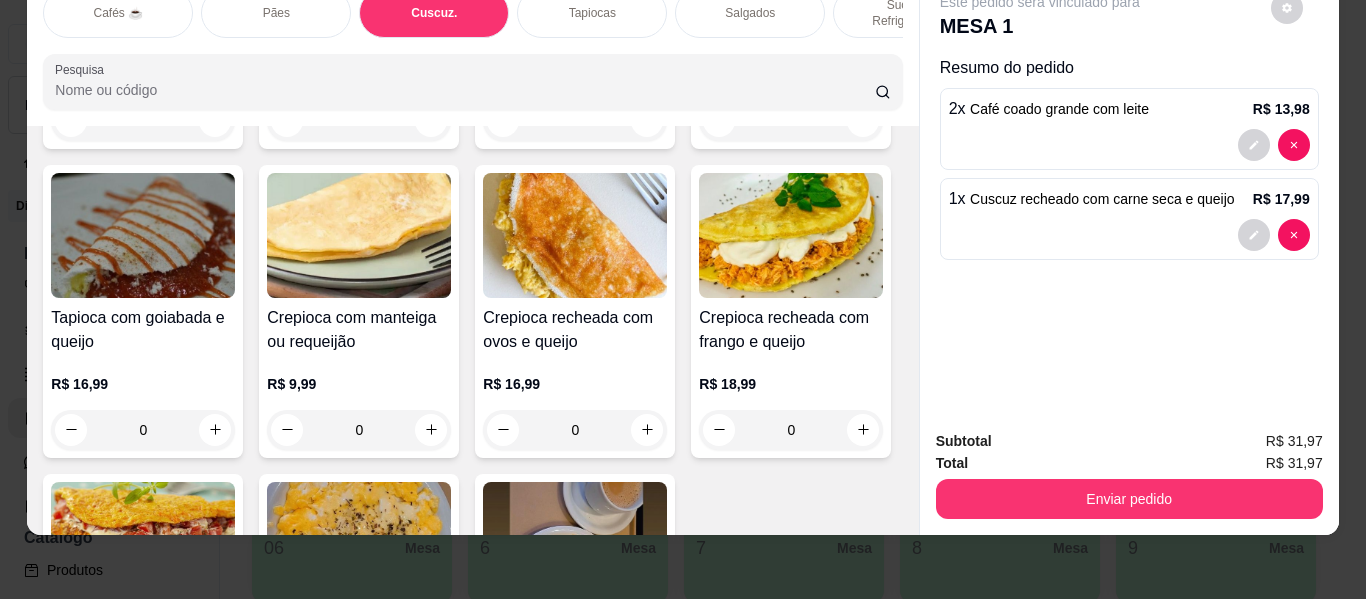 click 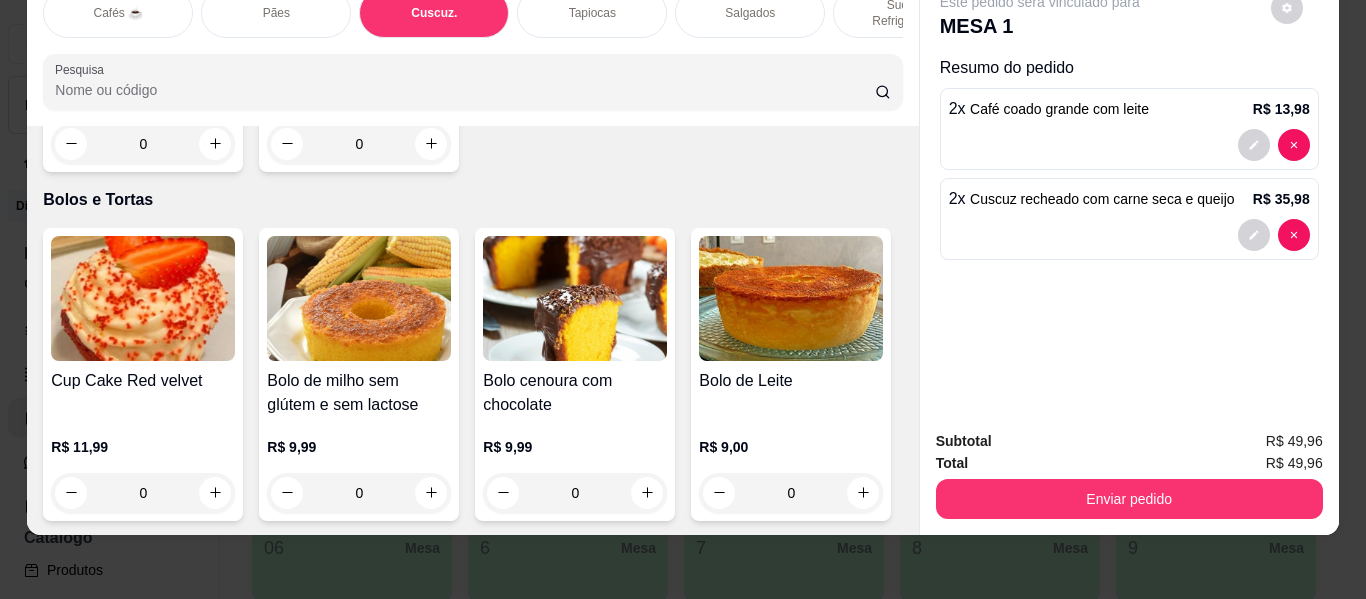 scroll, scrollTop: 8568, scrollLeft: 0, axis: vertical 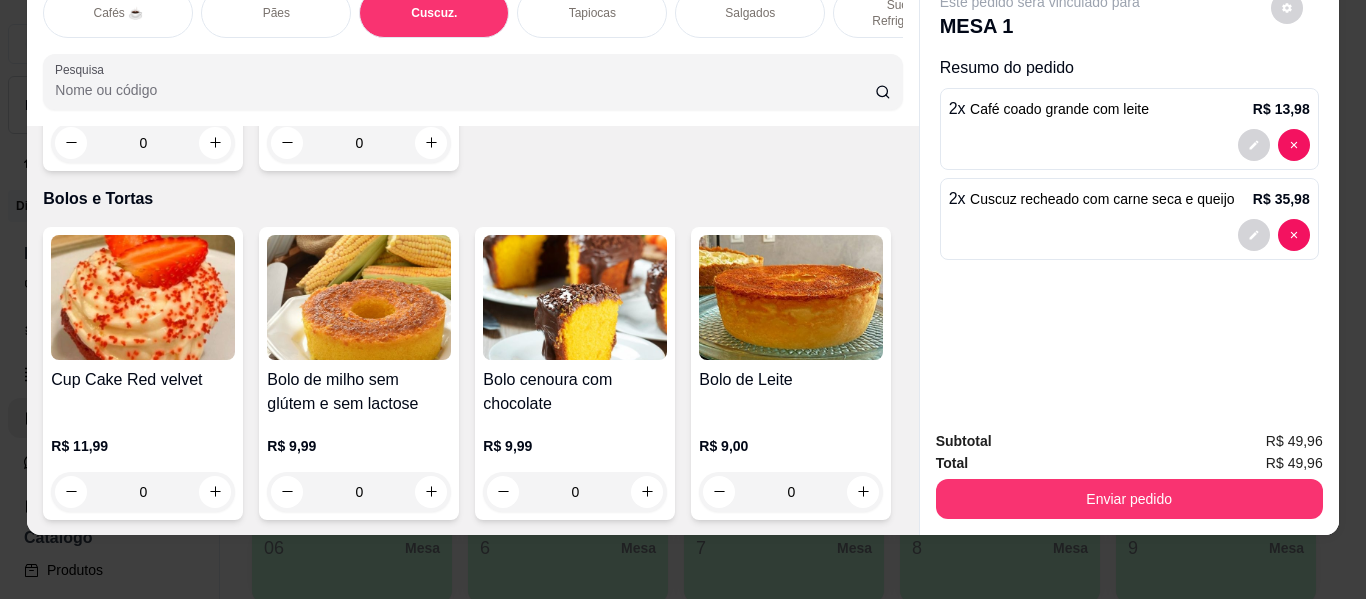 click 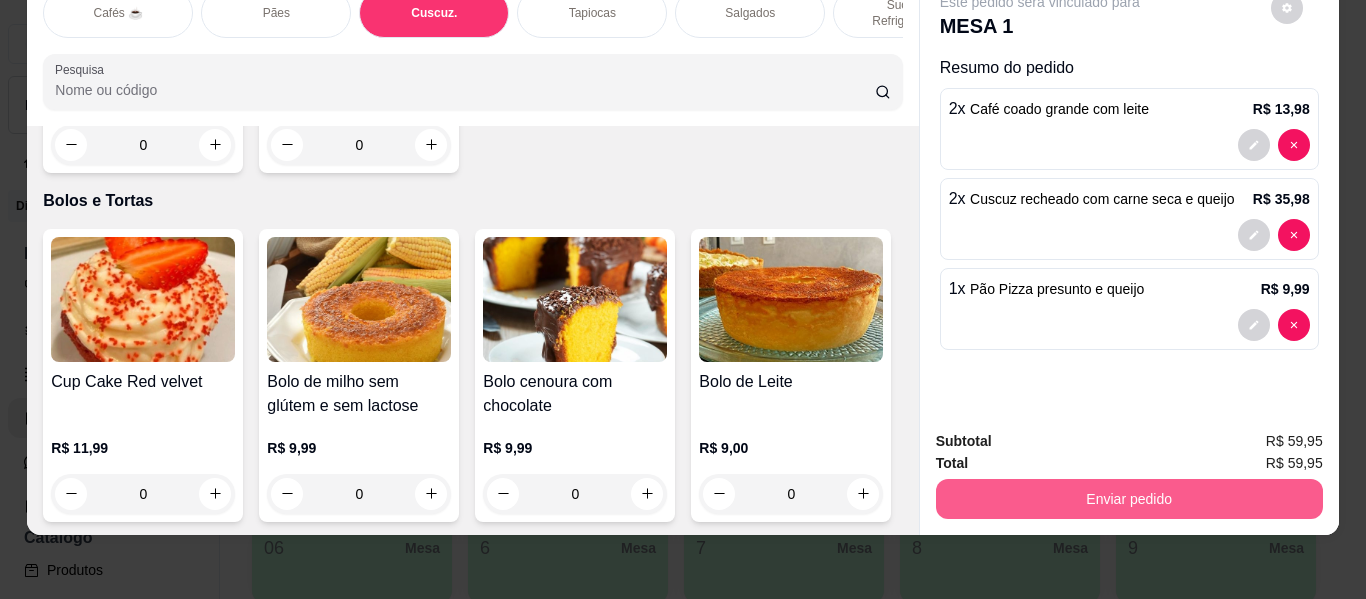 click on "Enviar pedido" at bounding box center [1129, 499] 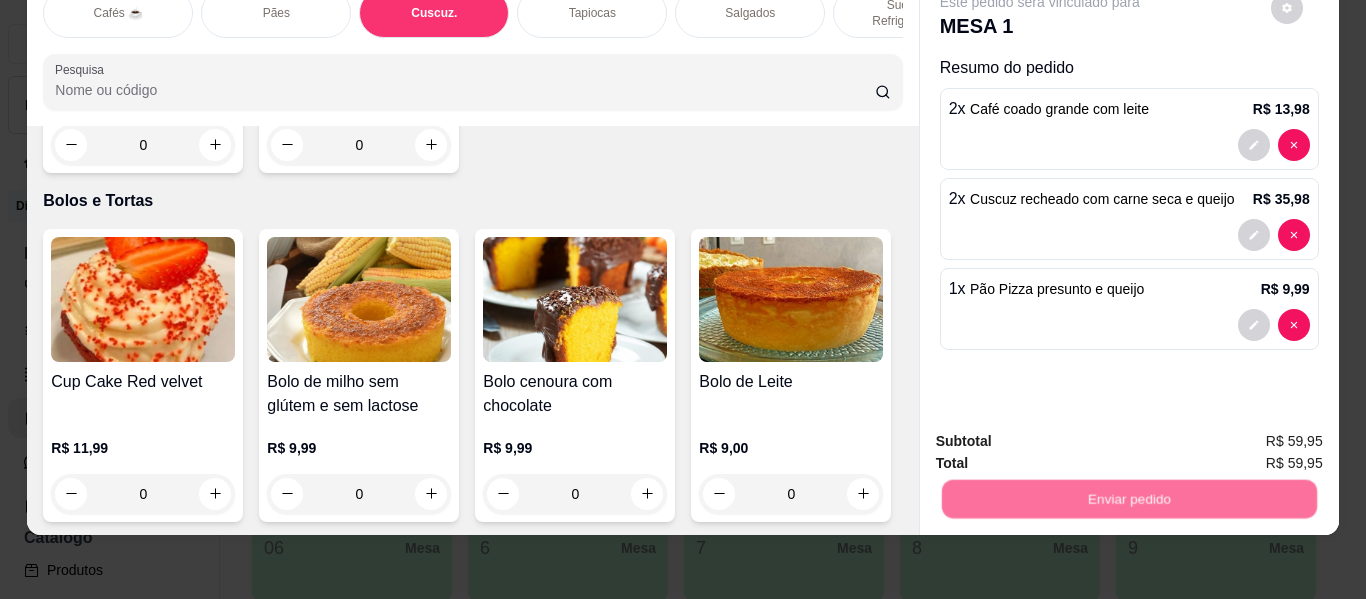 click on "Não registrar e enviar pedido" at bounding box center (1063, 433) 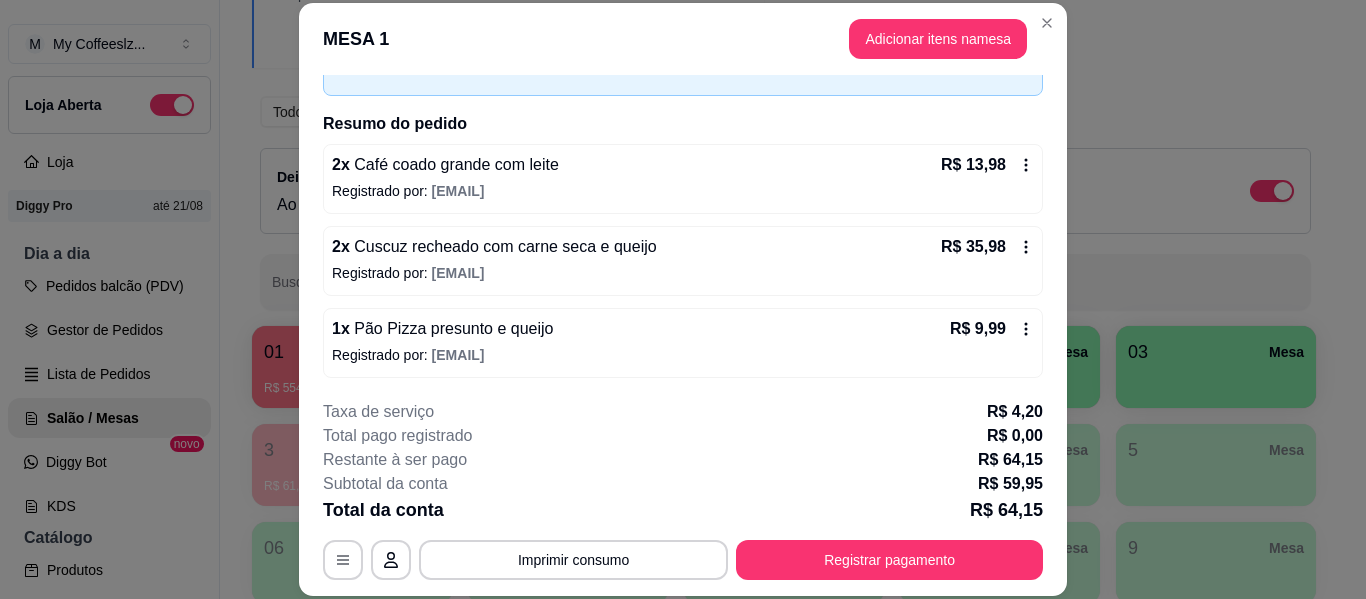 scroll, scrollTop: 122, scrollLeft: 0, axis: vertical 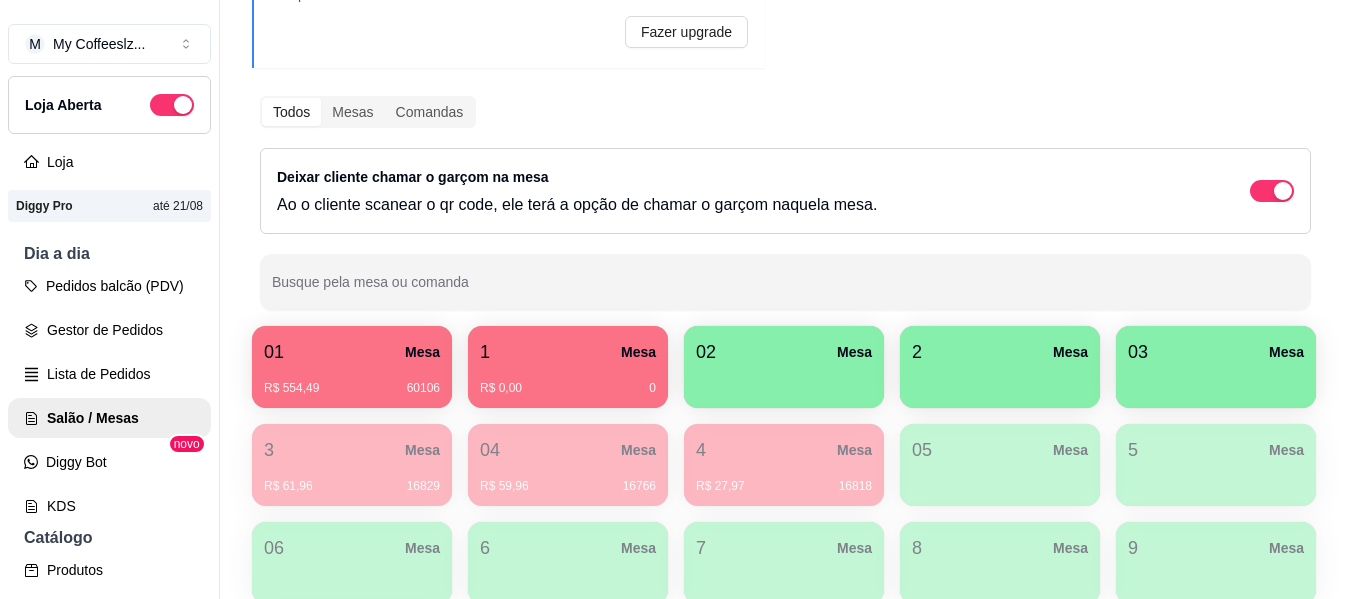 click at bounding box center (784, 381) 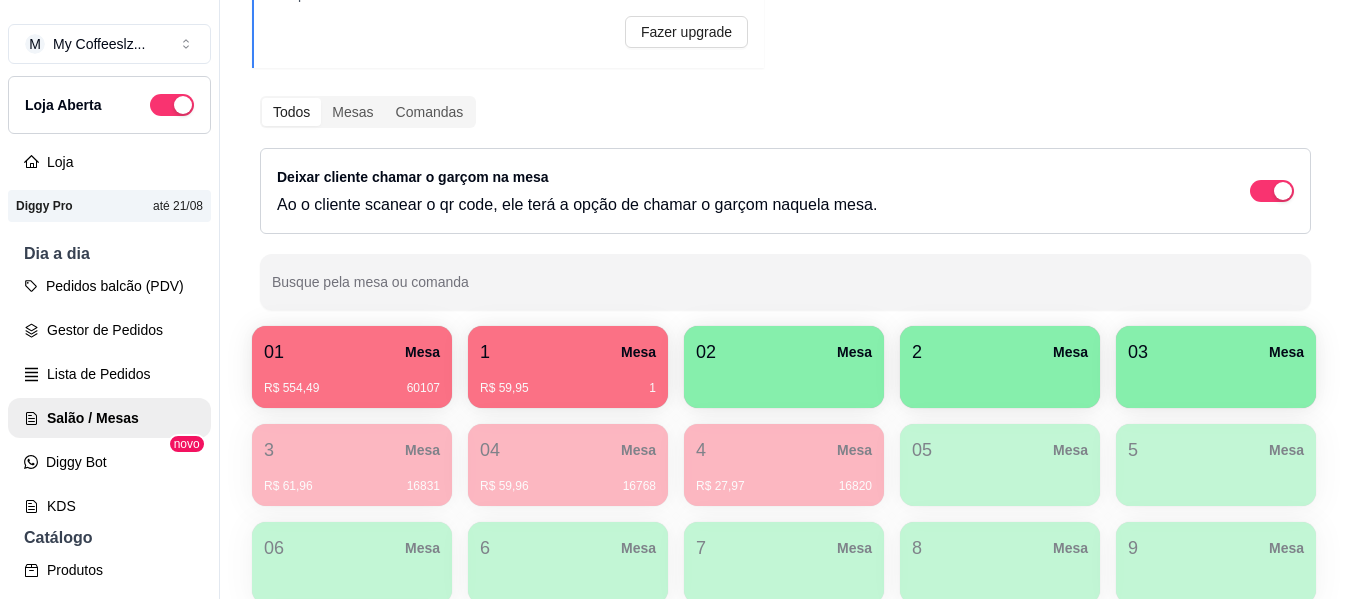 click on "1 Mesa" at bounding box center (568, 352) 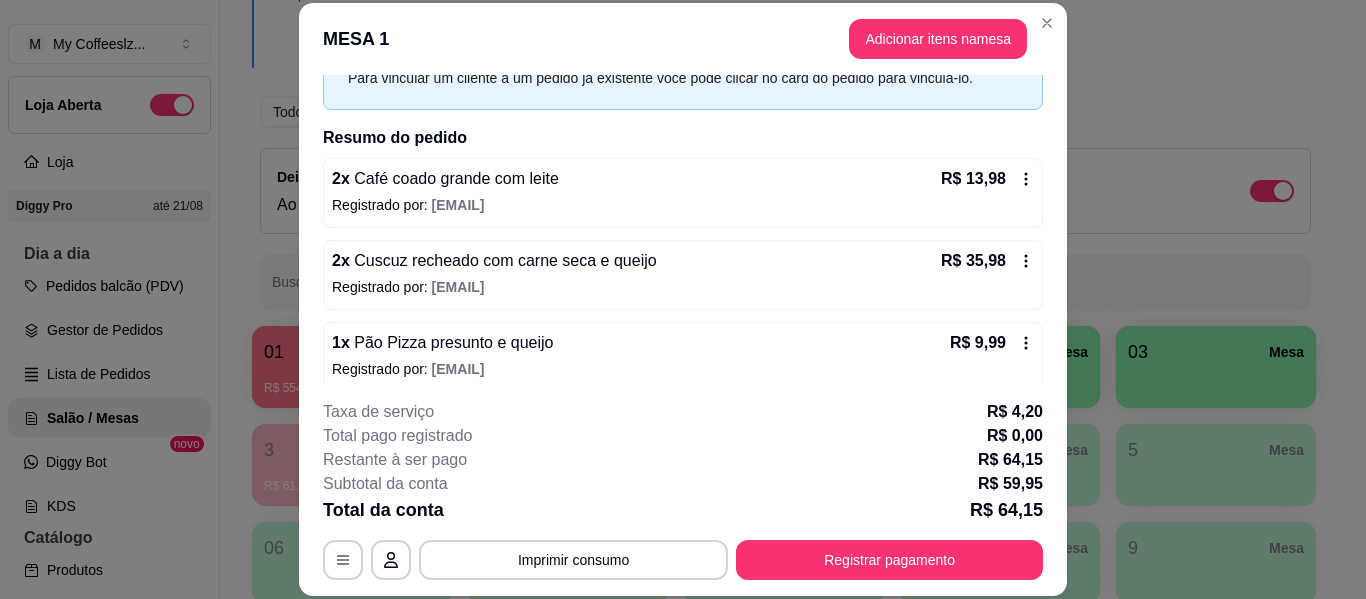 scroll, scrollTop: 122, scrollLeft: 0, axis: vertical 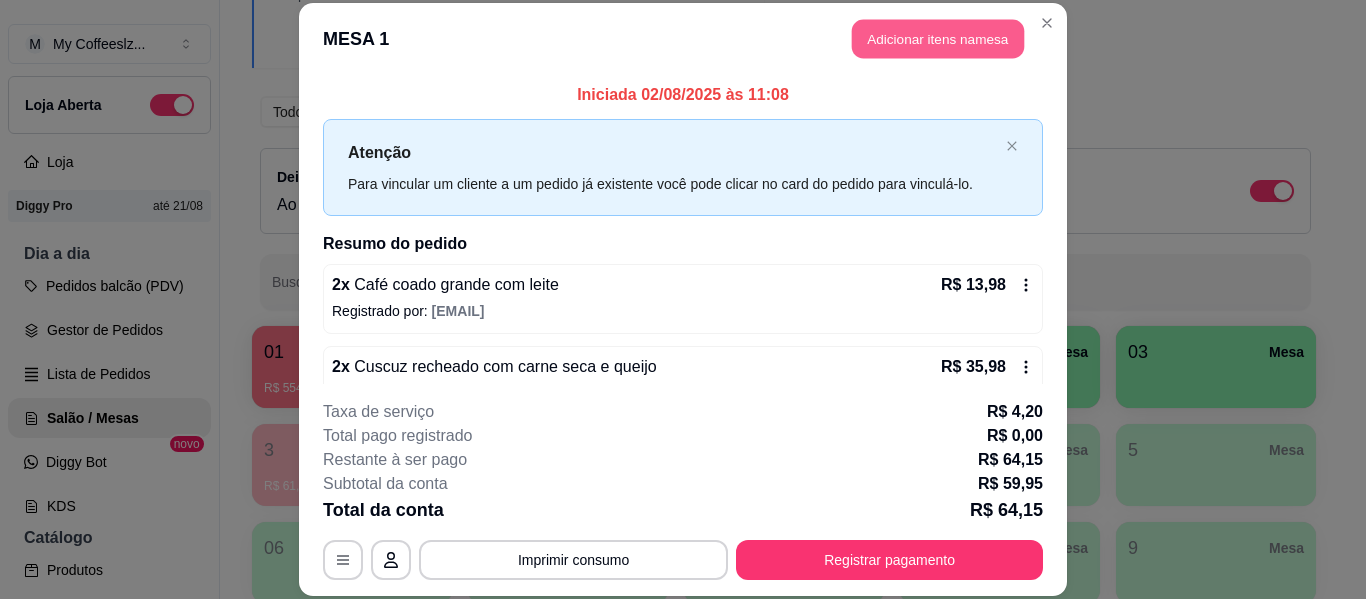 click on "Adicionar itens na  mesa" at bounding box center (938, 39) 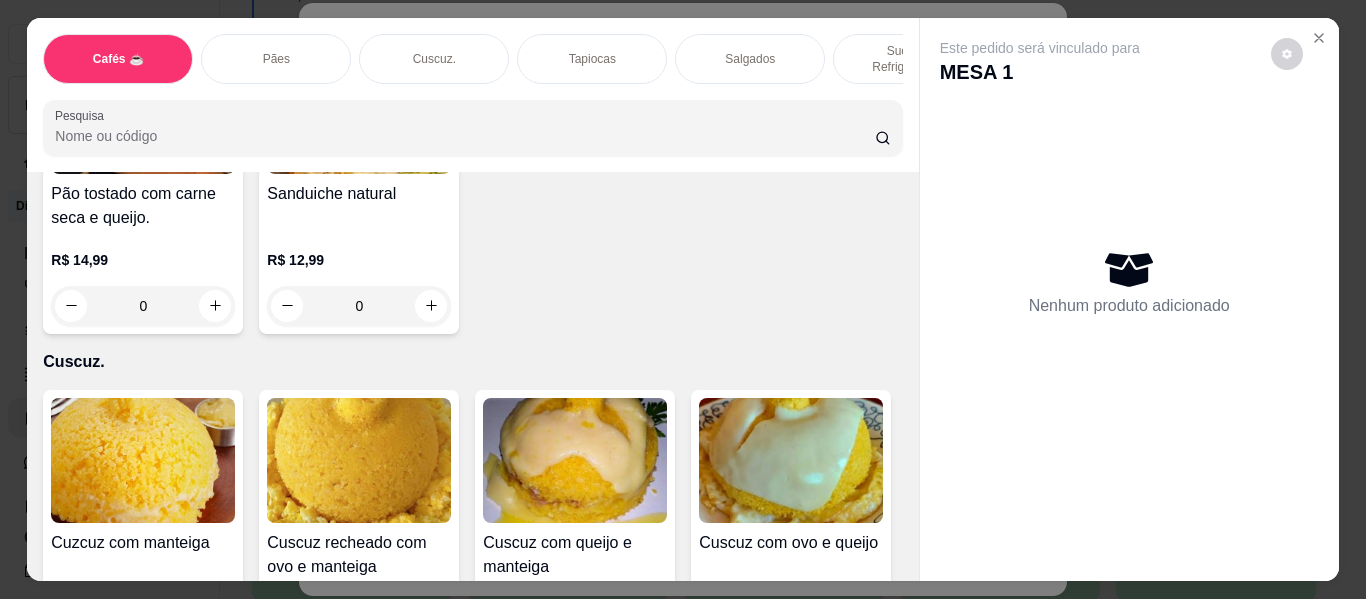 scroll, scrollTop: 3900, scrollLeft: 0, axis: vertical 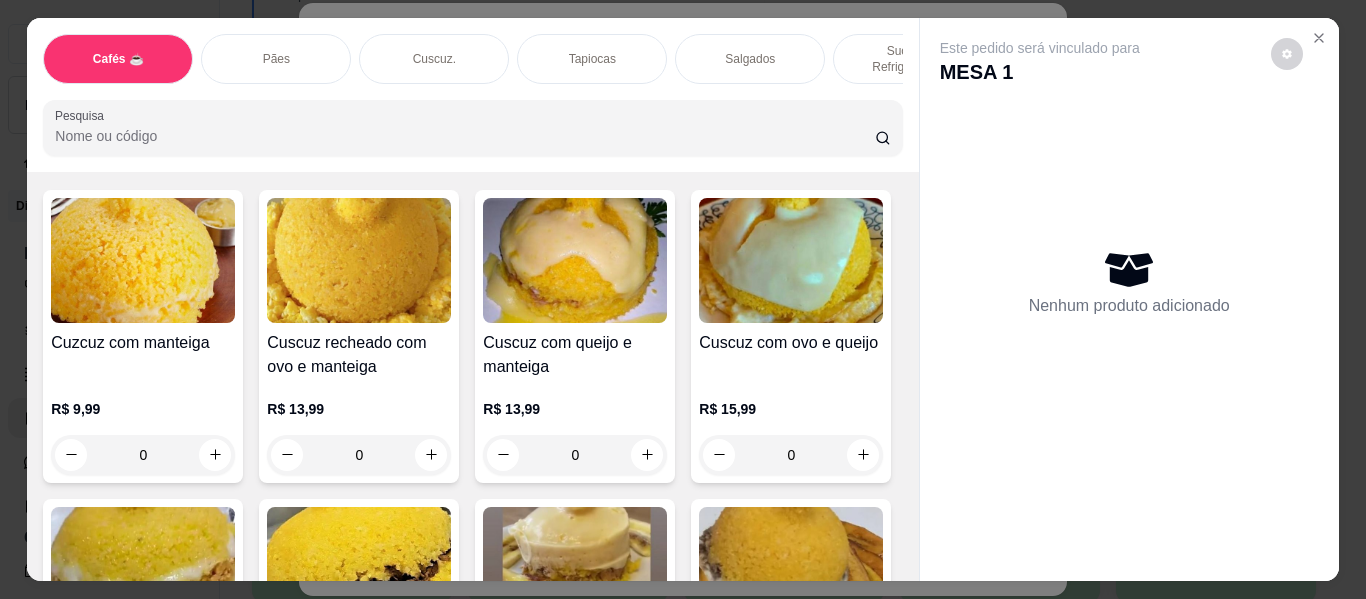 click 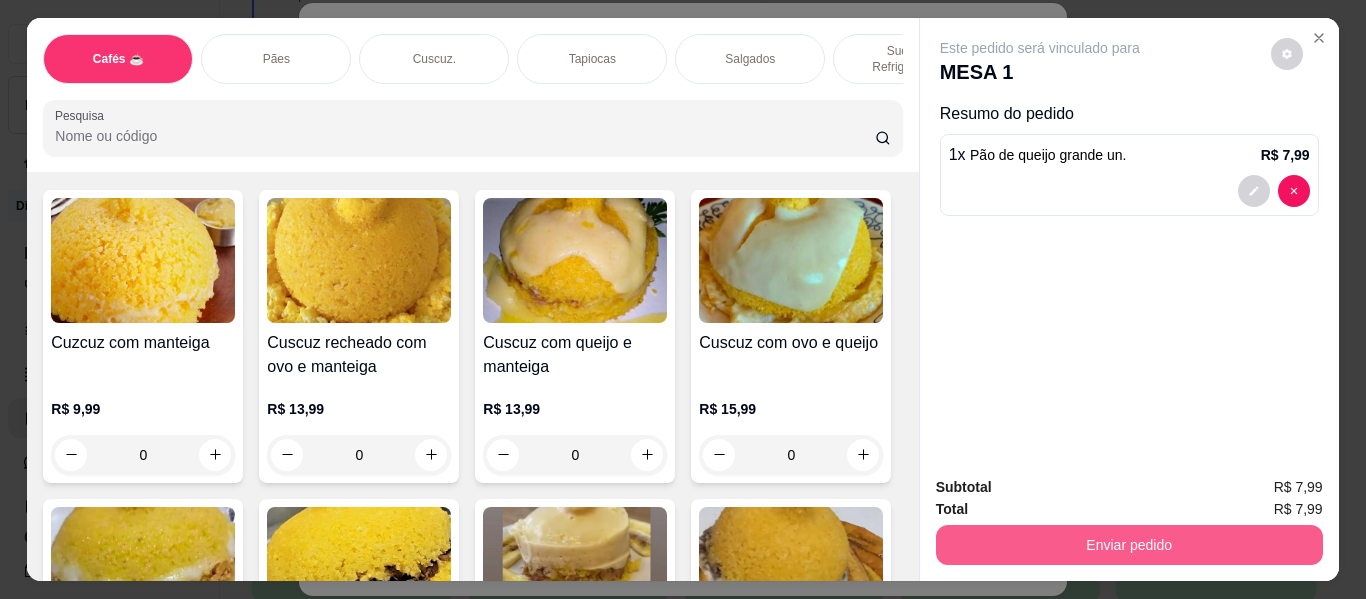 click on "Enviar pedido" at bounding box center (1129, 545) 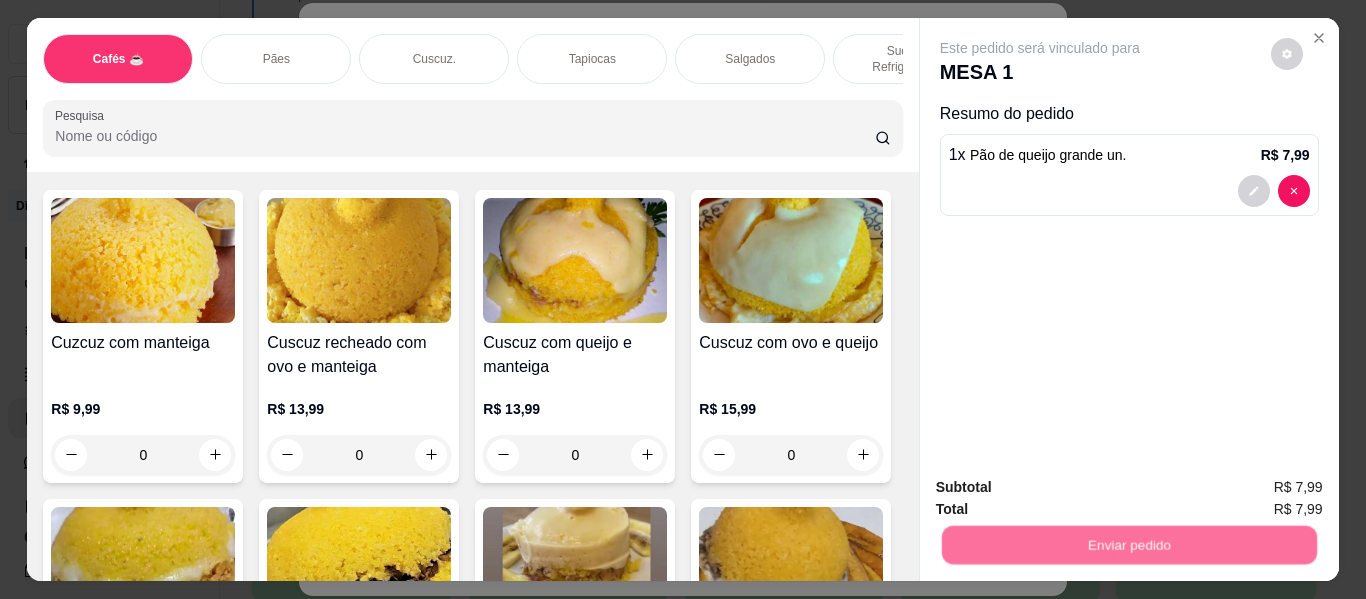 click on "Não registrar e enviar pedido" at bounding box center (1063, 487) 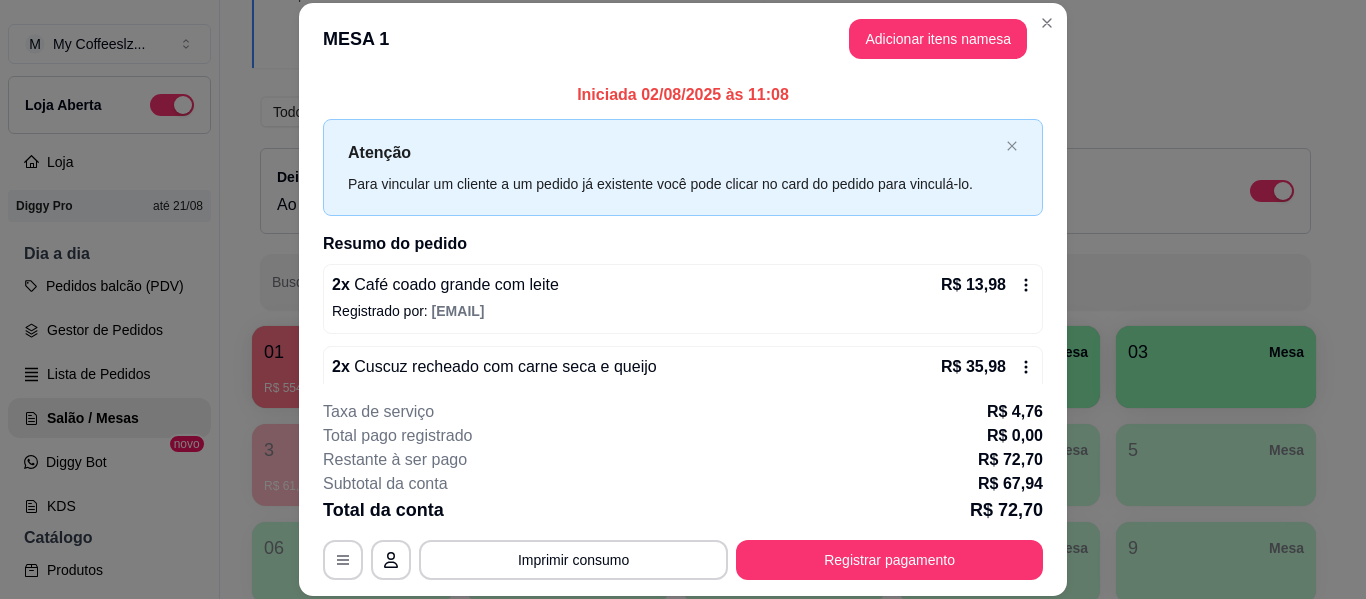 scroll, scrollTop: 204, scrollLeft: 0, axis: vertical 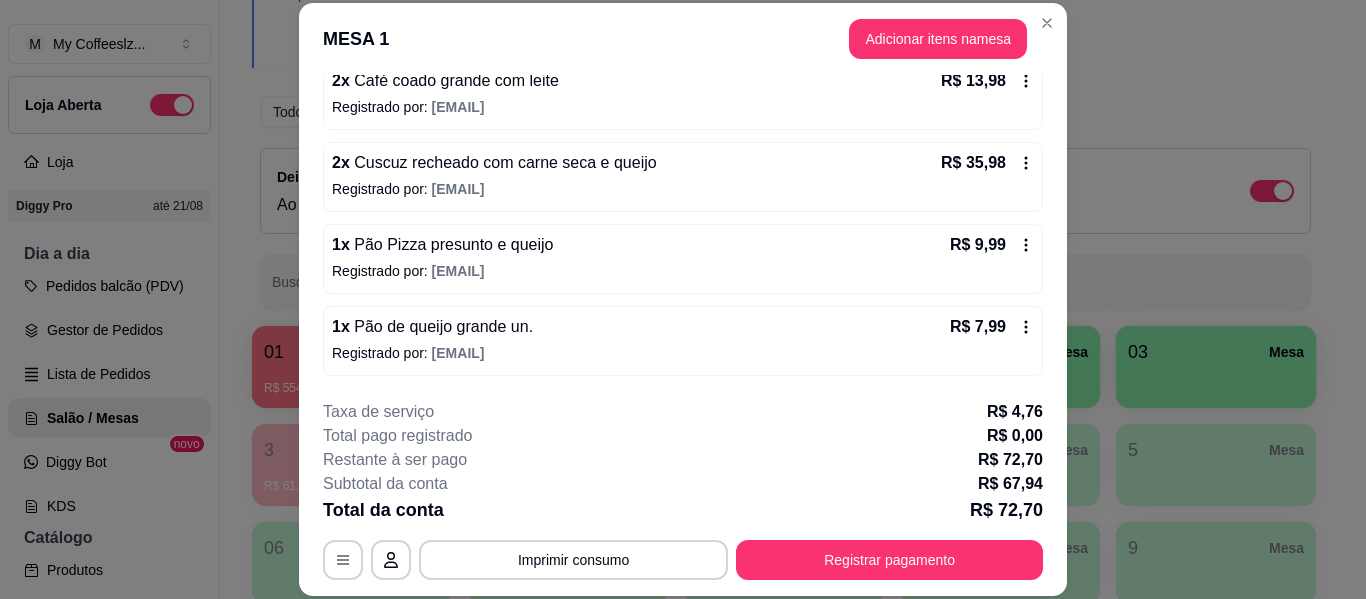 click on "Registrado por: www.example.com" at bounding box center (683, 271) 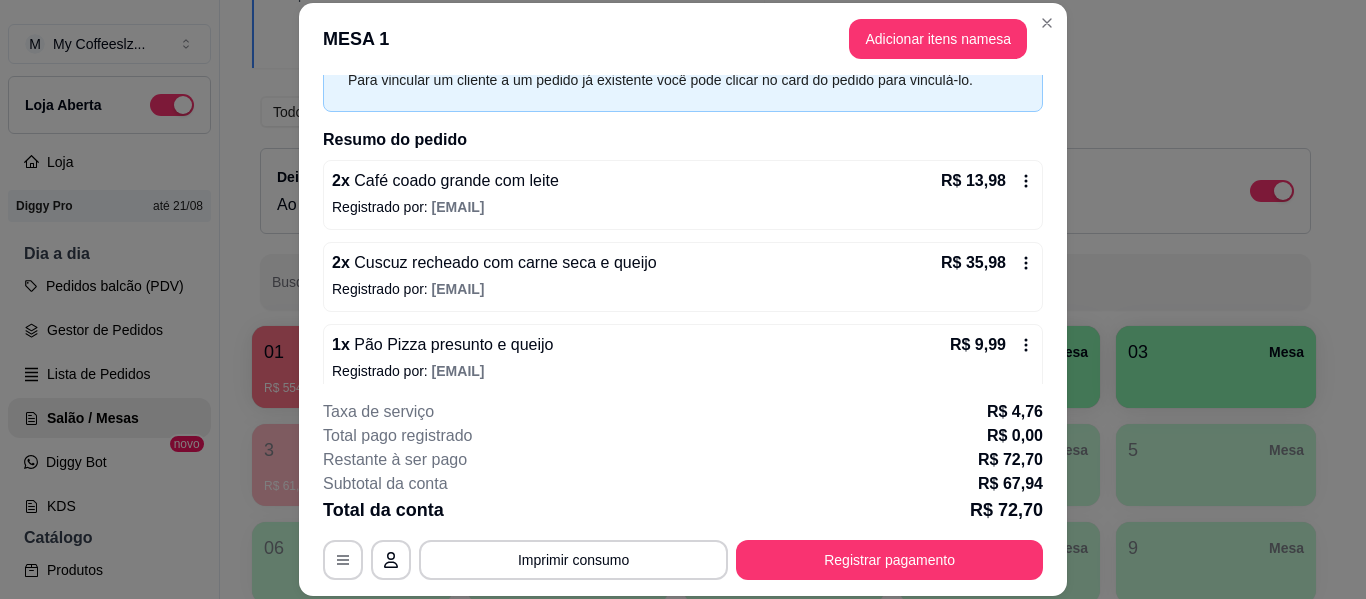 scroll, scrollTop: 204, scrollLeft: 0, axis: vertical 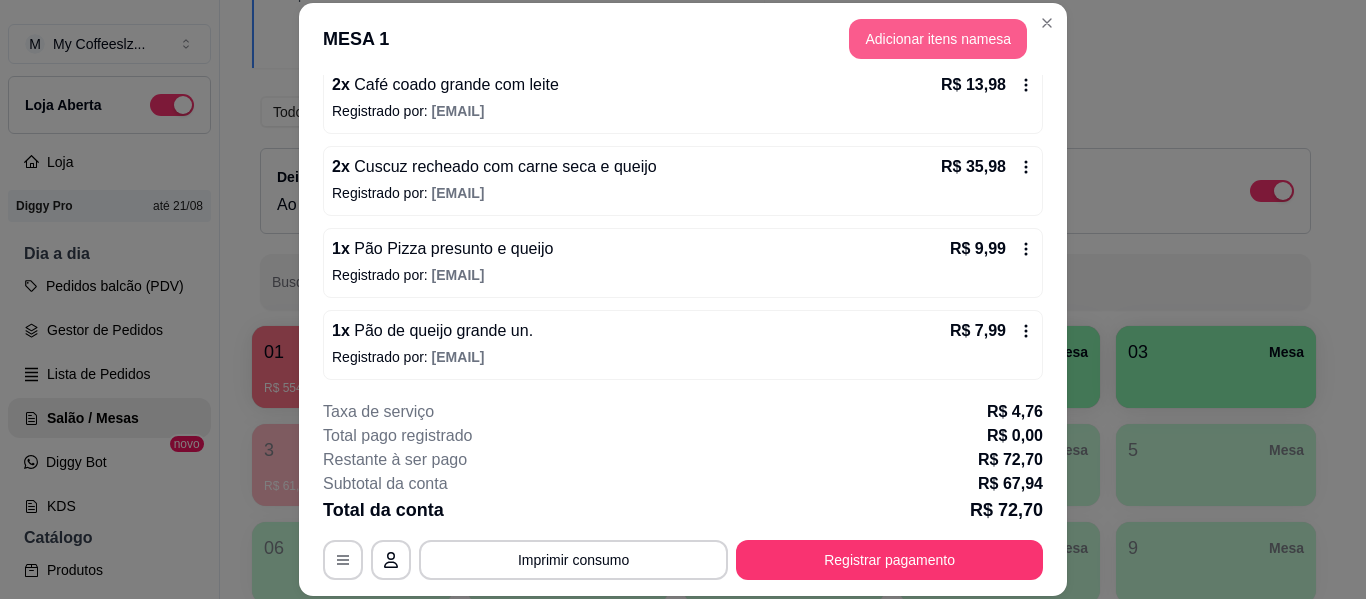 click on "Adicionar itens na  mesa" at bounding box center (938, 39) 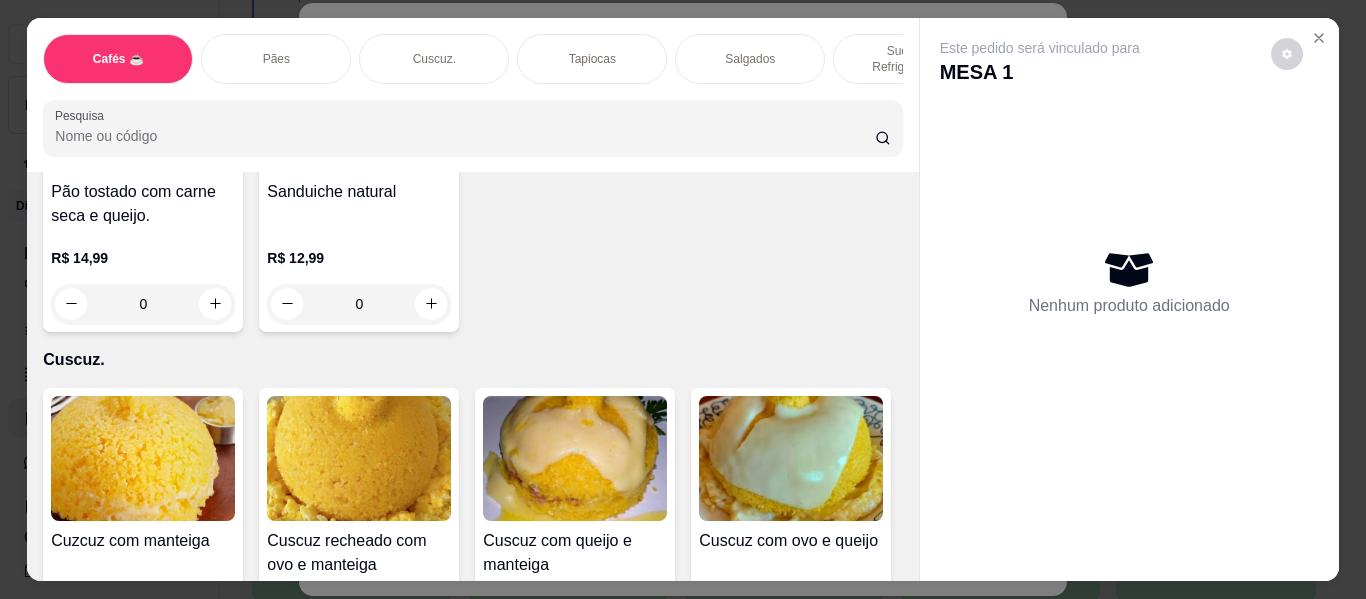 scroll, scrollTop: 3800, scrollLeft: 0, axis: vertical 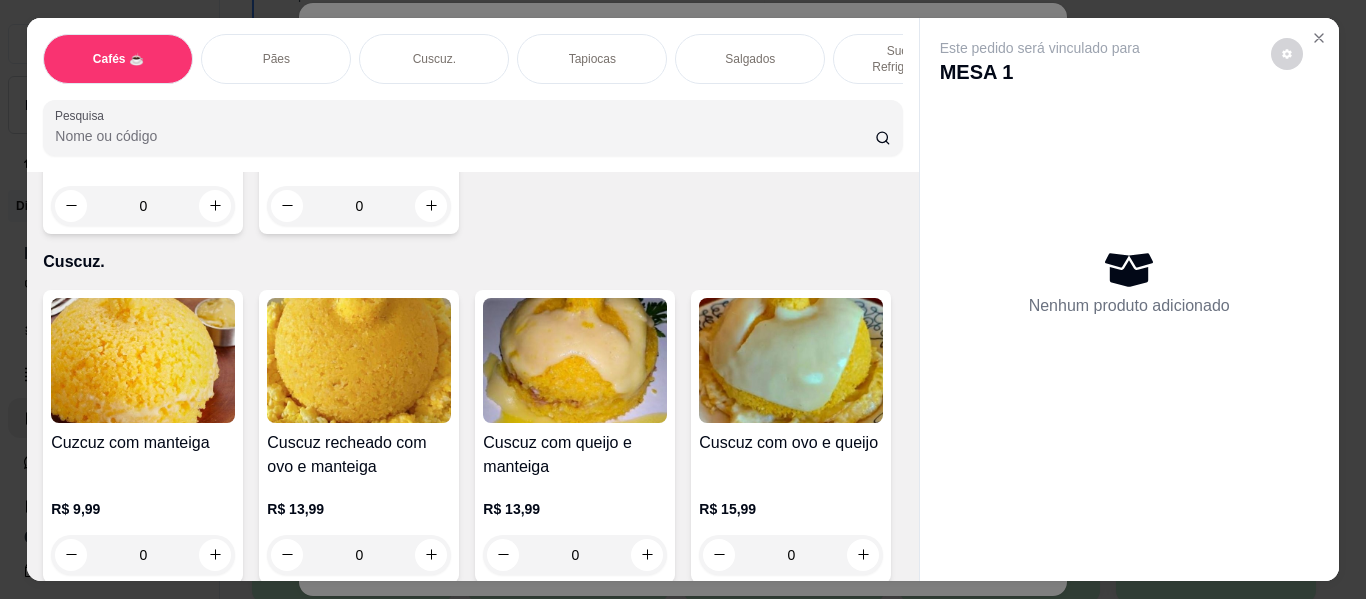 click 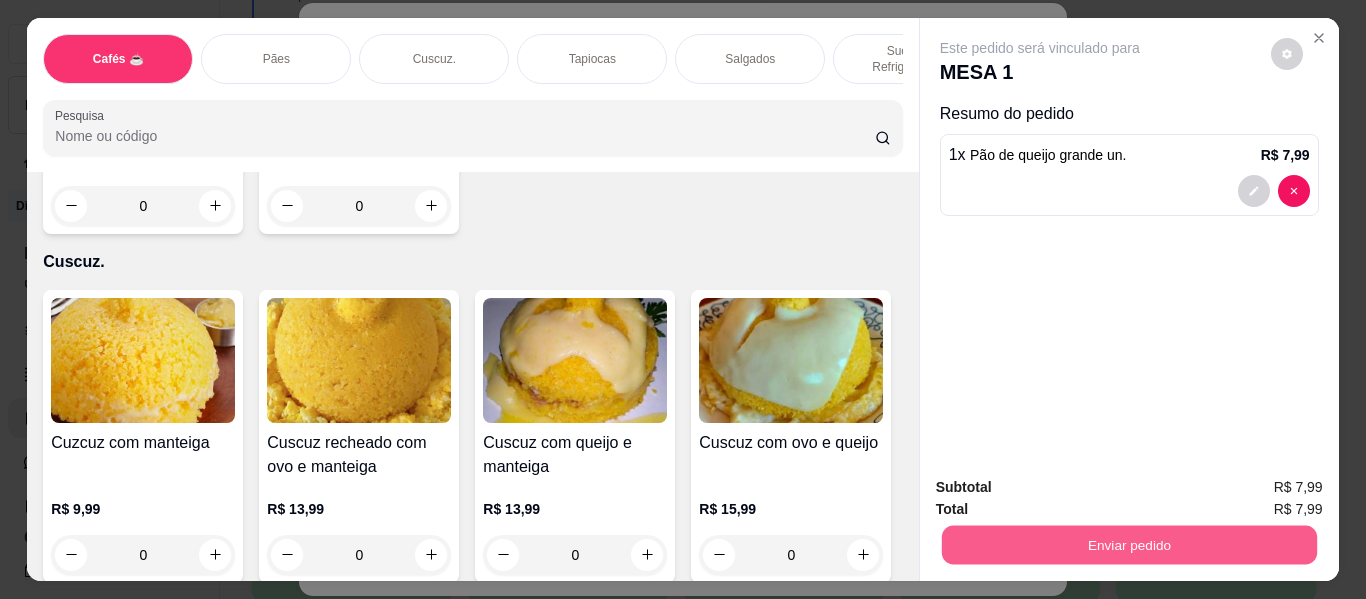 click on "Enviar pedido" at bounding box center [1128, 545] 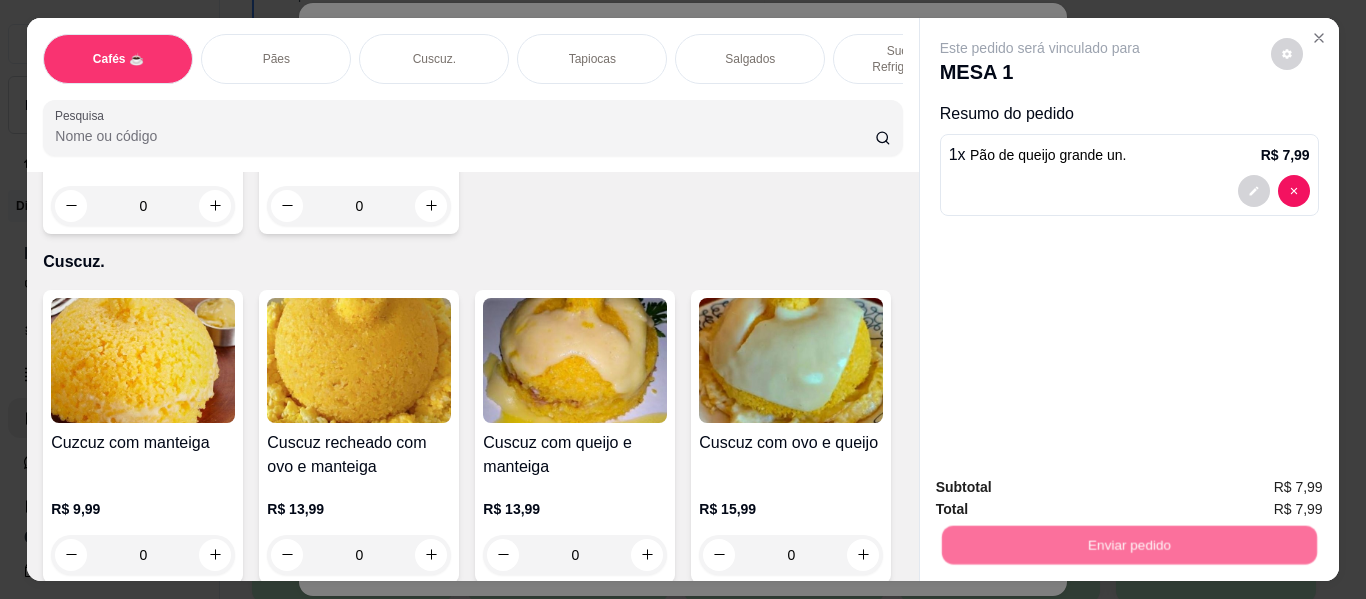 click on "Não registrar e enviar pedido" at bounding box center (1063, 488) 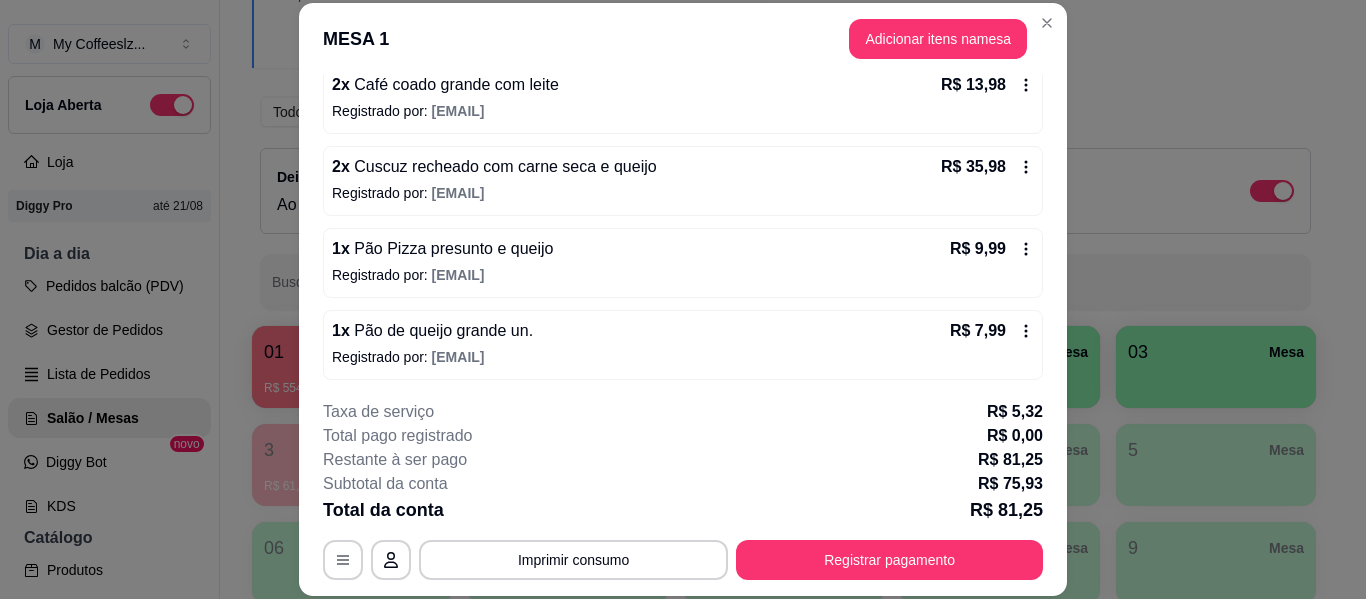 scroll, scrollTop: 286, scrollLeft: 0, axis: vertical 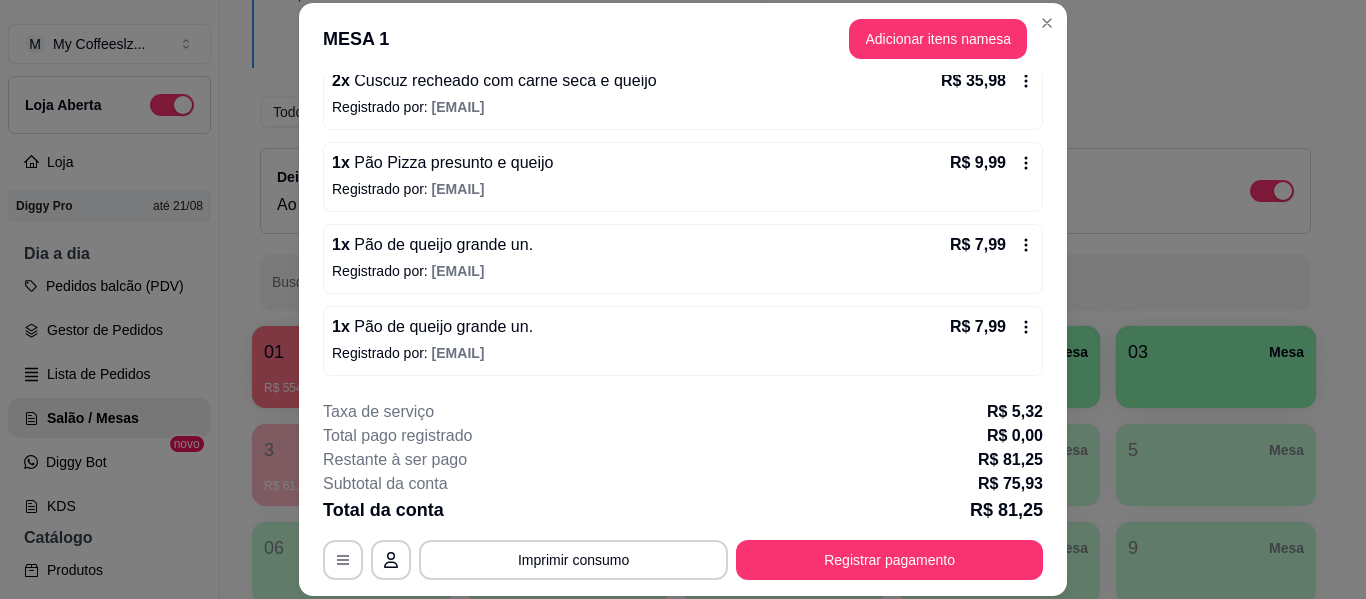 click on "2 x Café coado grande com leite R$ 13,98 Registrado por: [EMAIL] 2 x Cuscuz recheado com carne seca e queijo R$ 35,98 Registrado por: [EMAIL] 1 x Pão Pizza presunto e queijo R$ 9,99 Registrado por: [EMAIL] 1 x Pão de queijo grande un. R$ 7,99 Registrado por: [EMAIL] 1 x Pão de queijo grande un. R$ 7,99 Registrado por: [EMAIL]" at bounding box center [683, 177] 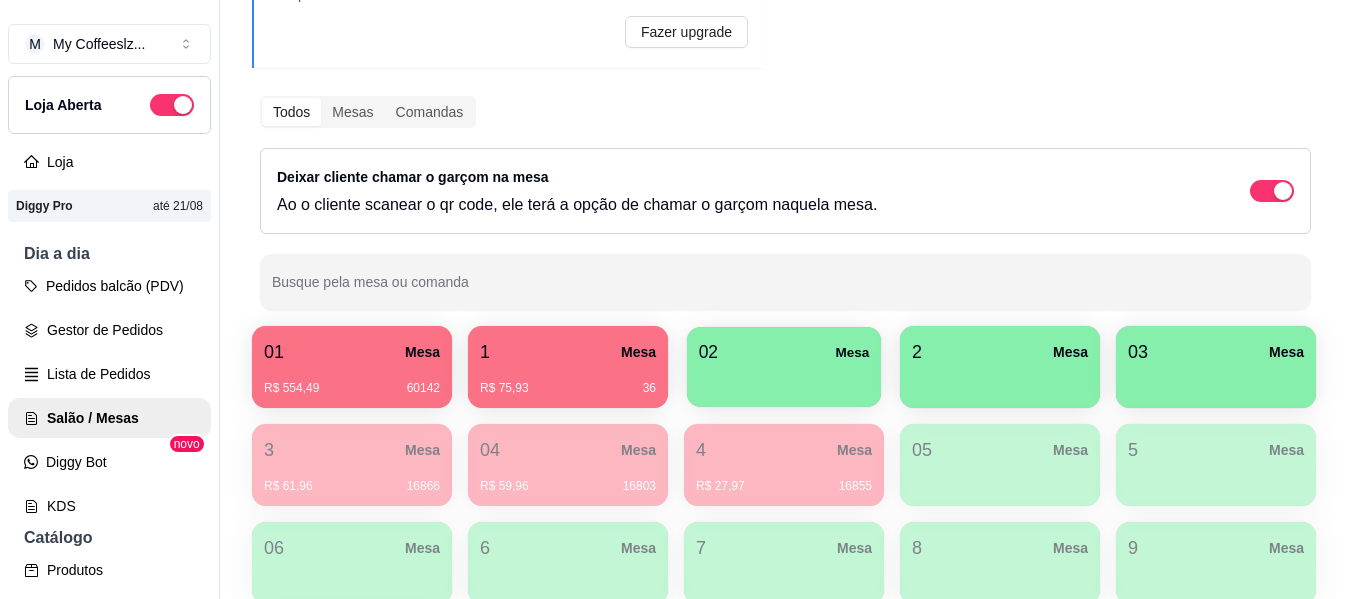 click on "02 Mesa" at bounding box center (784, 352) 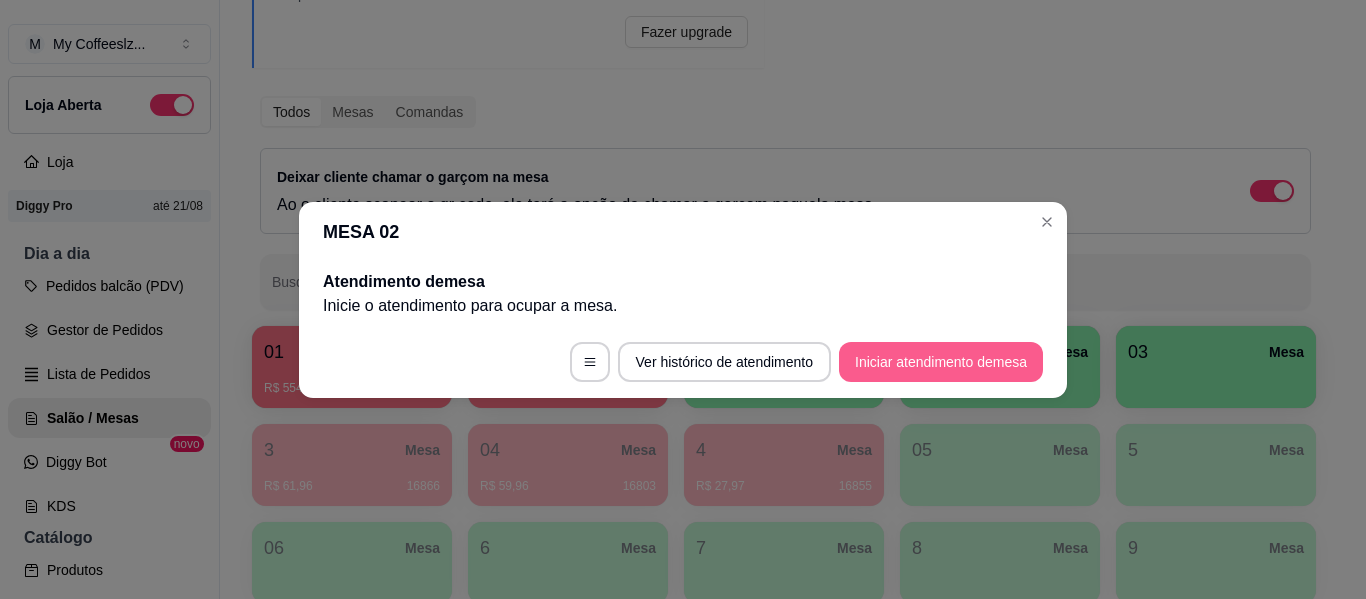 click on "Iniciar atendimento de  mesa" at bounding box center [941, 362] 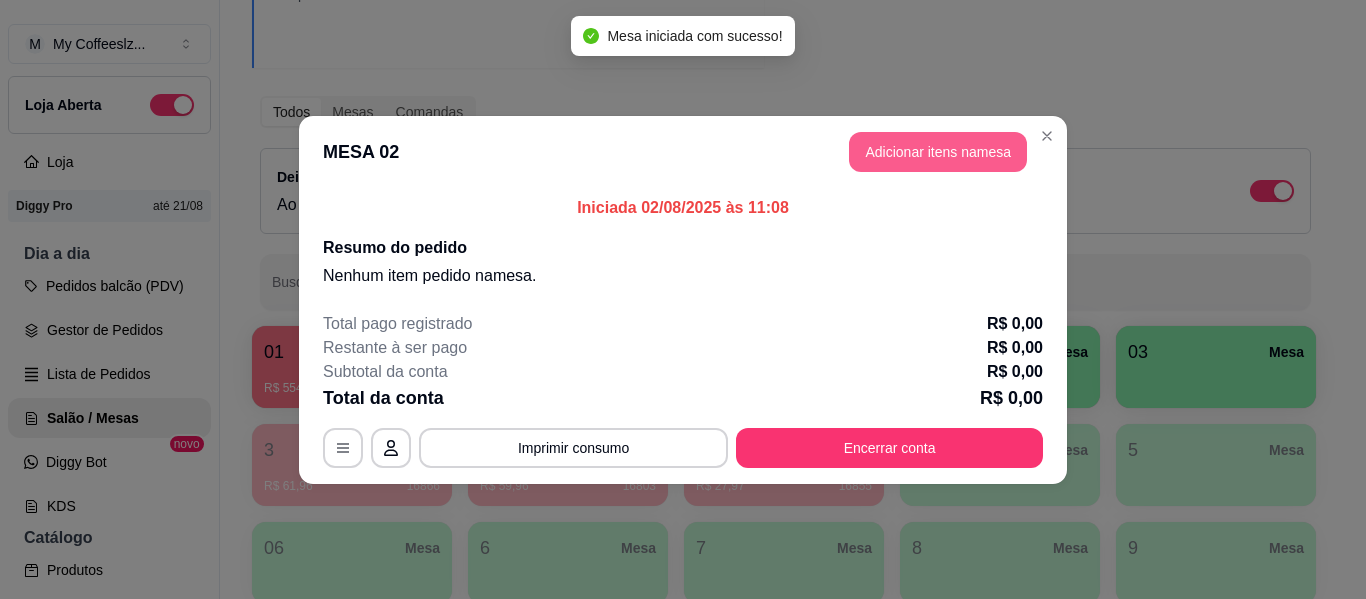 click on "Adicionar itens na  mesa" at bounding box center [938, 152] 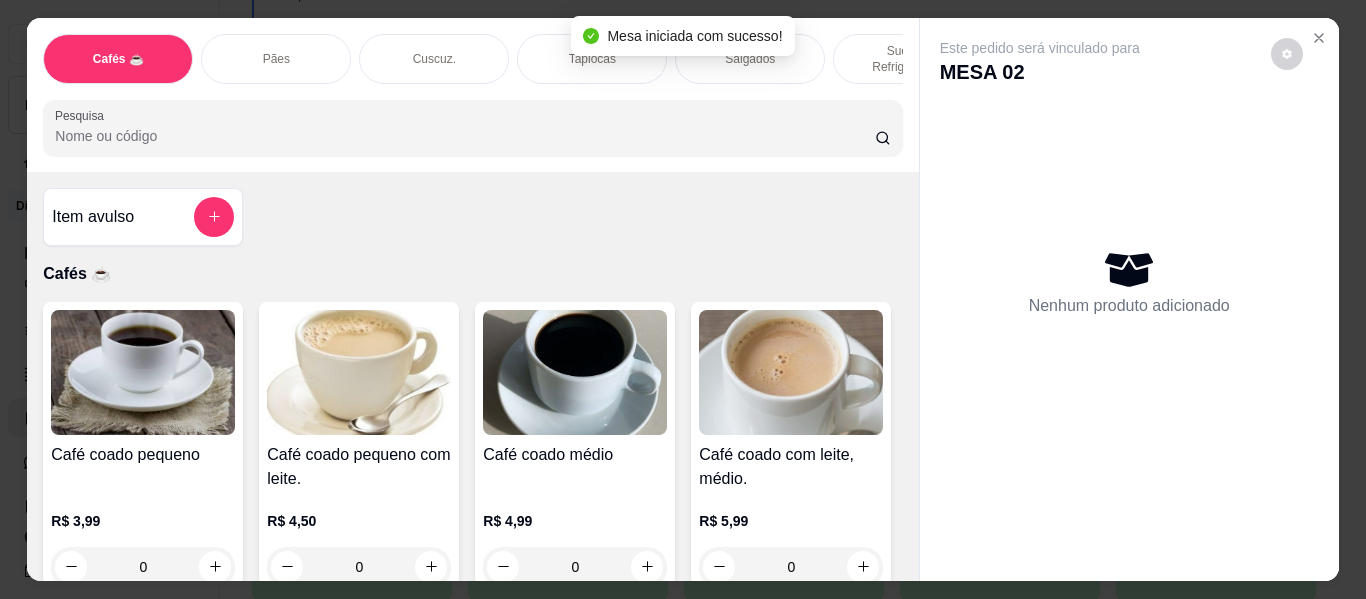click on "Cuscuz." at bounding box center [434, 59] 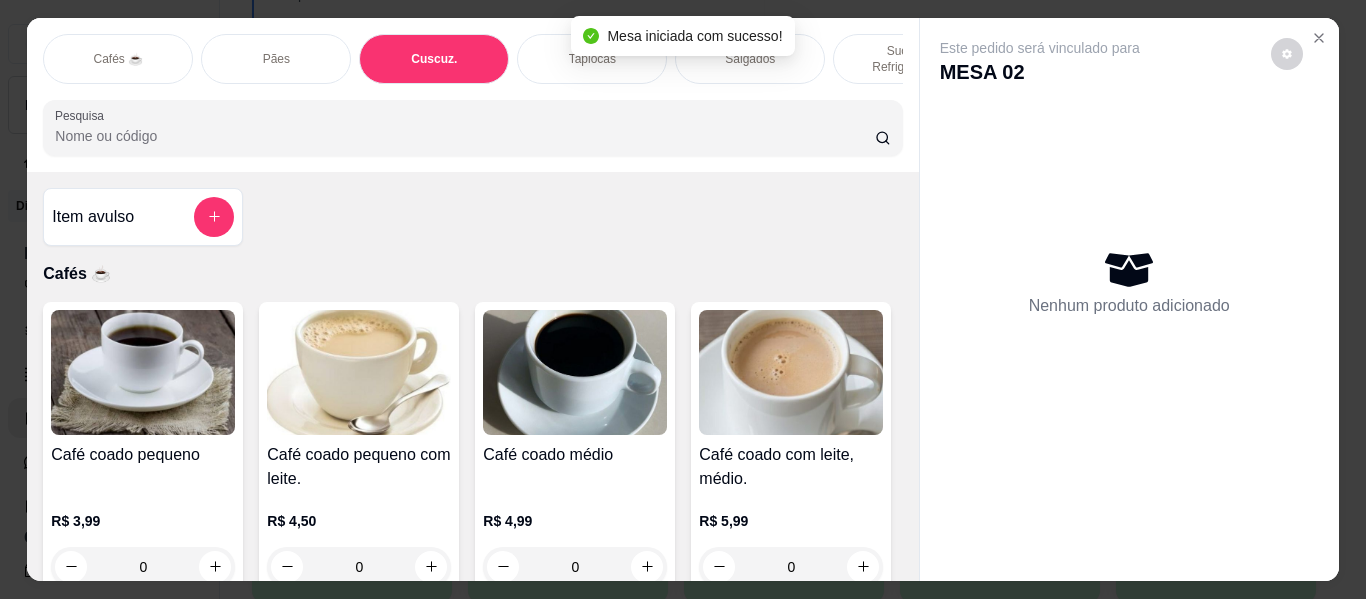 scroll, scrollTop: 5066, scrollLeft: 0, axis: vertical 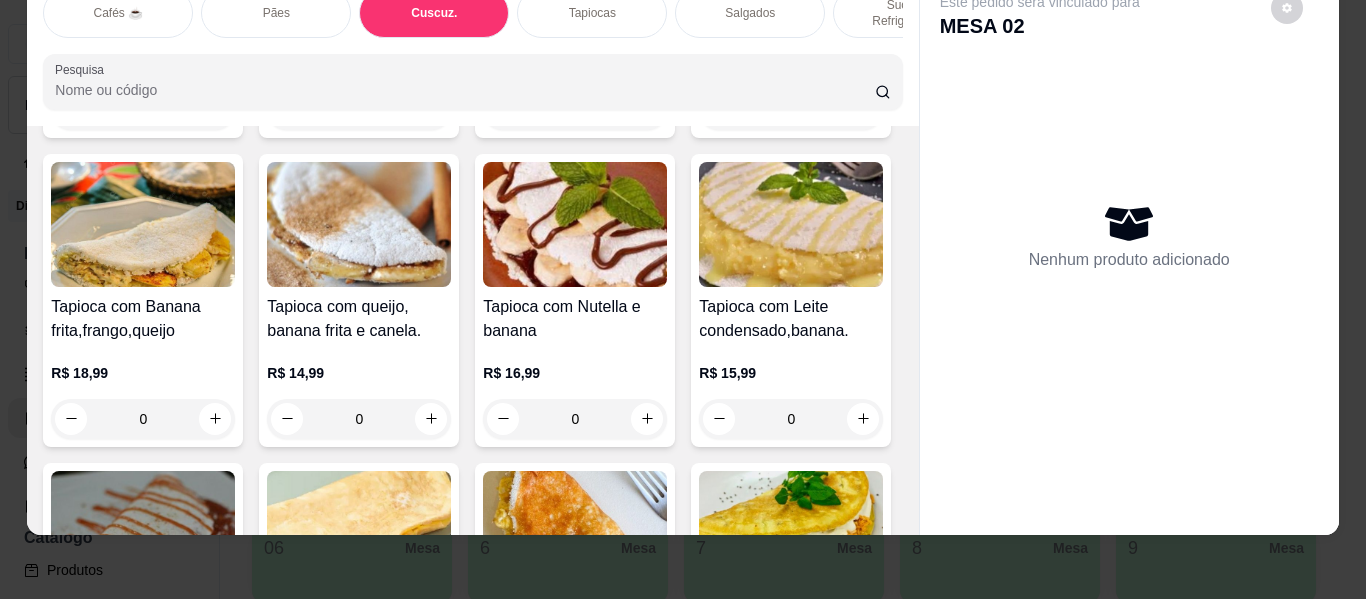 click 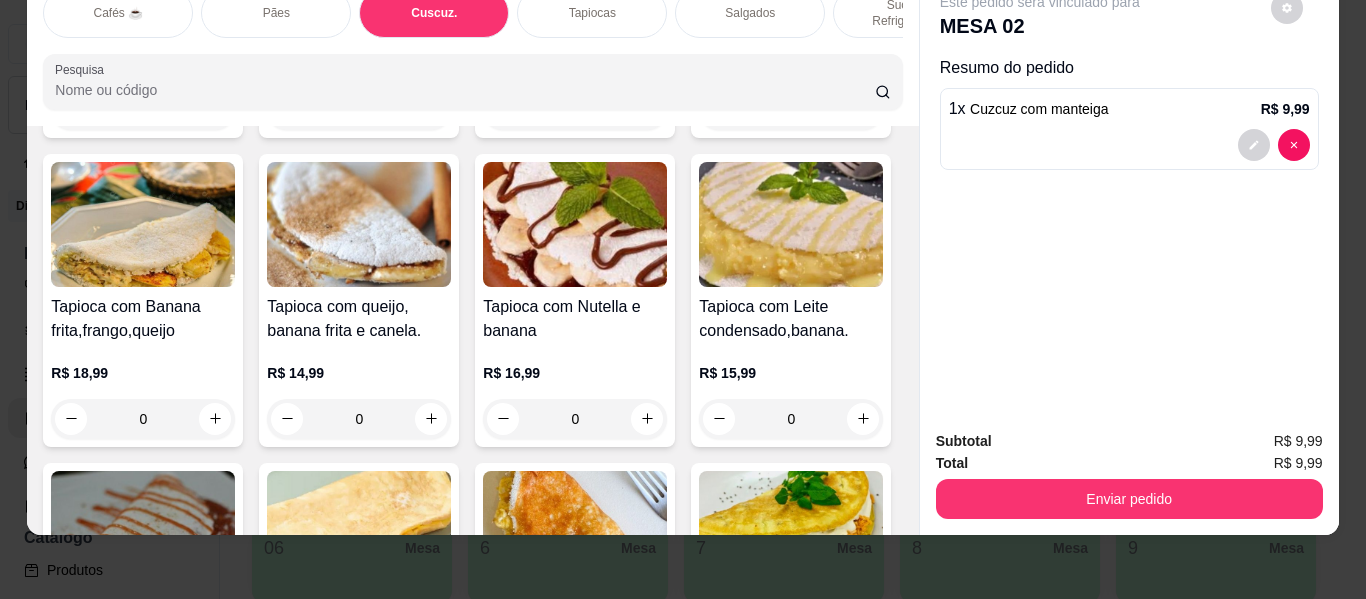 scroll, scrollTop: 5167, scrollLeft: 0, axis: vertical 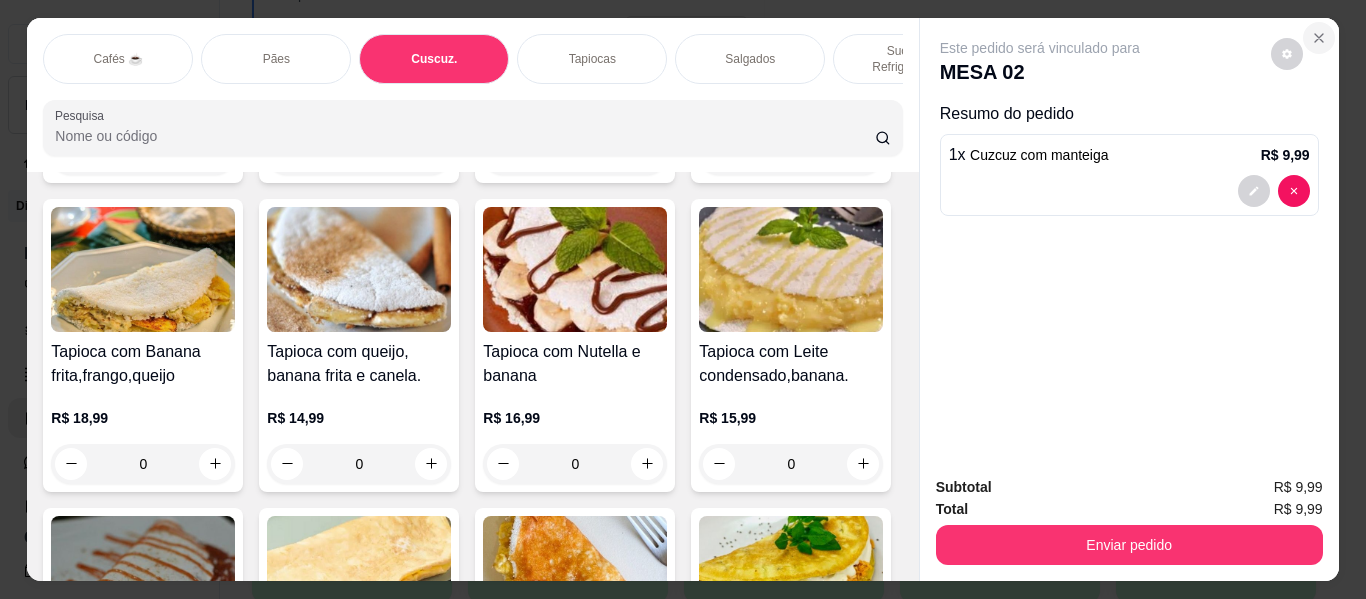 click at bounding box center [1319, 38] 